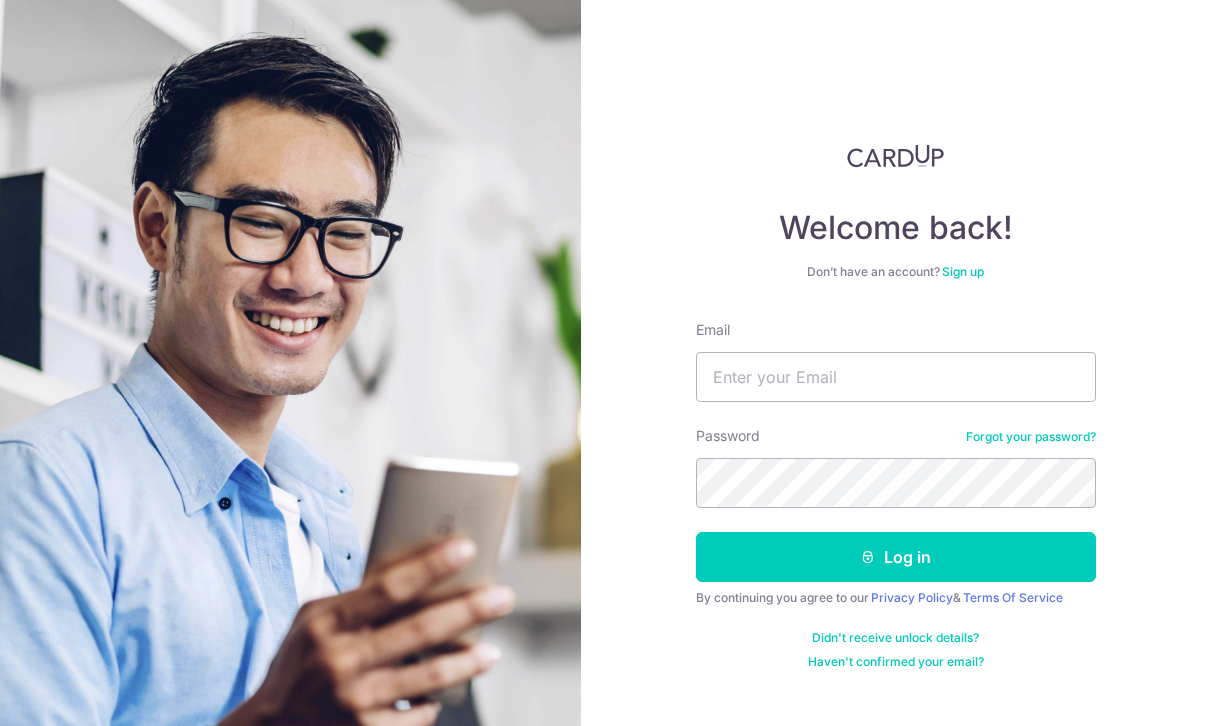 scroll, scrollTop: 197, scrollLeft: 0, axis: vertical 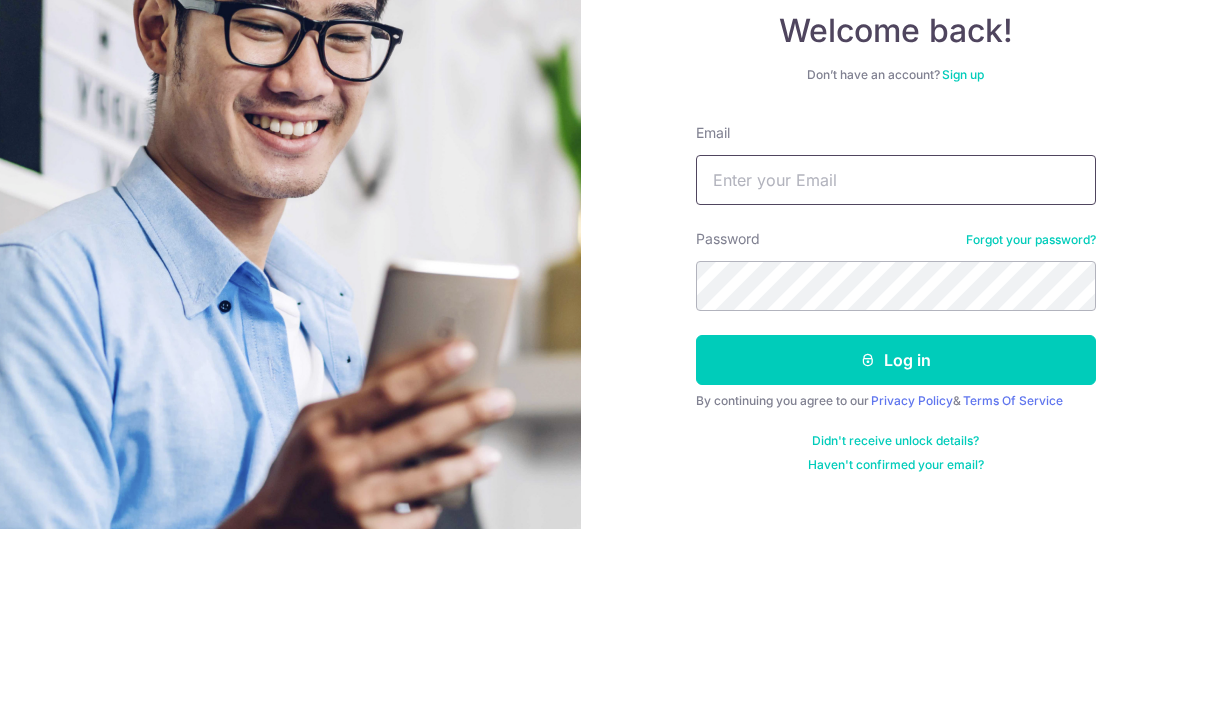 type on "[EMAIL]" 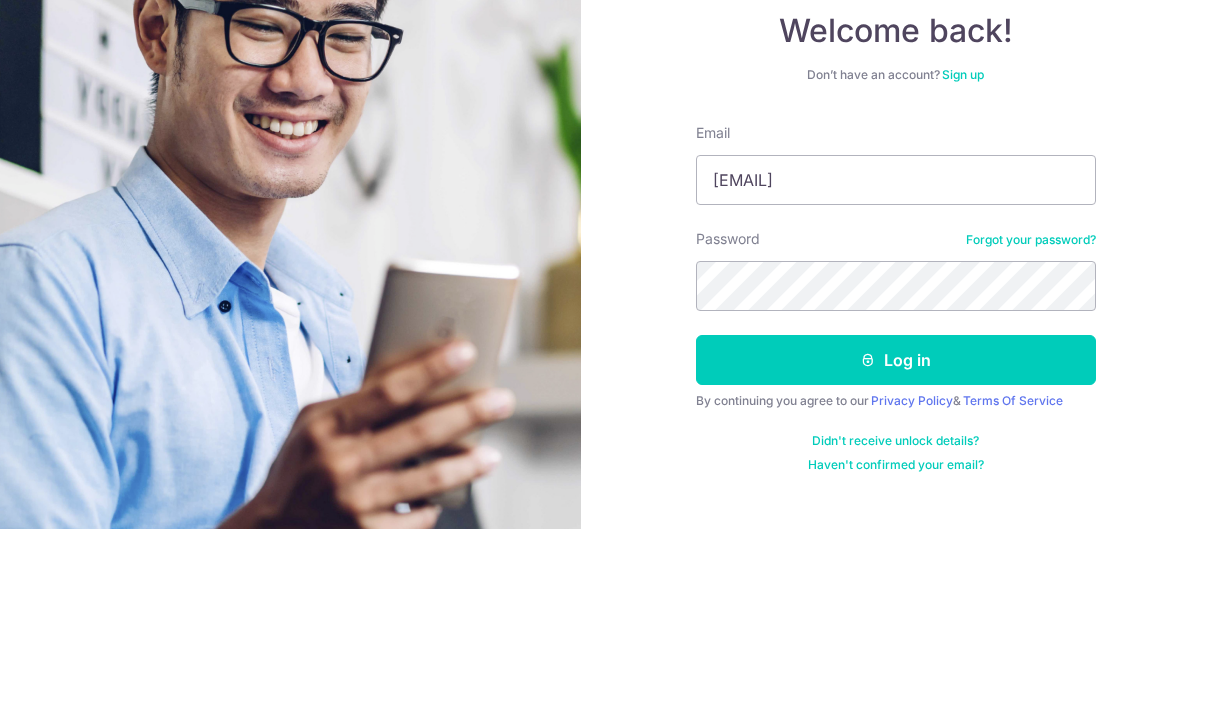 click on "Log in" at bounding box center (896, 557) 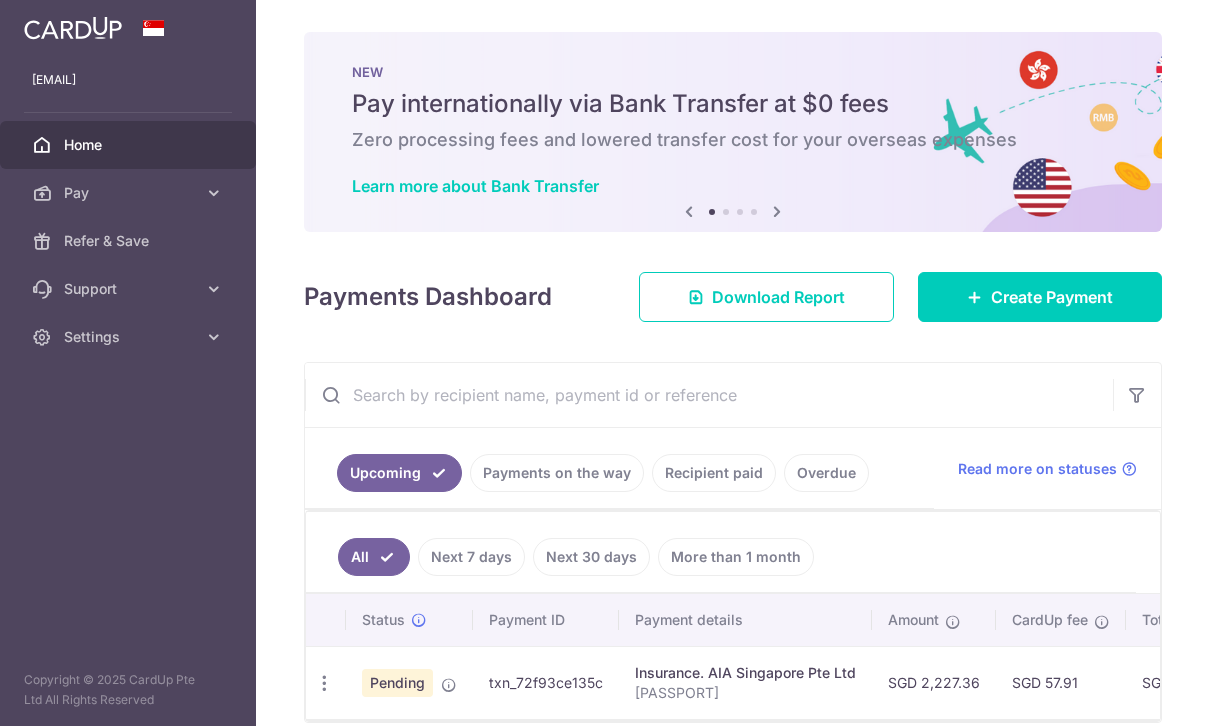 scroll, scrollTop: 0, scrollLeft: 0, axis: both 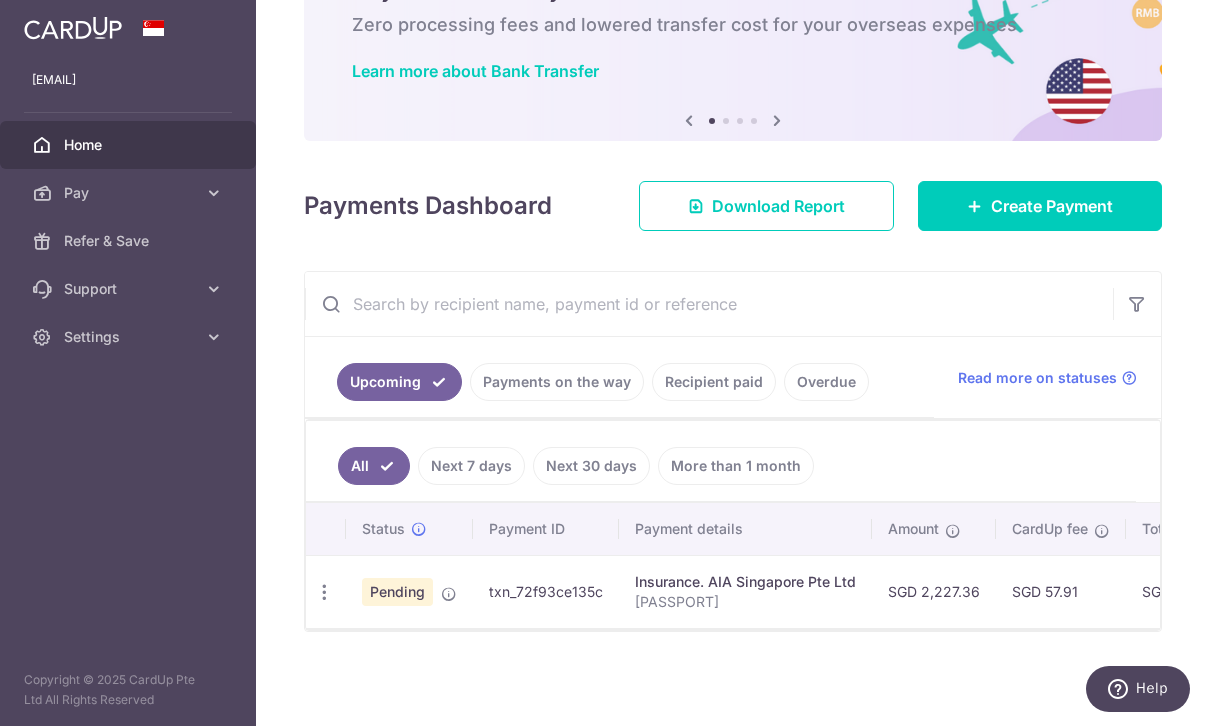 click on "Create Payment" at bounding box center [1052, 206] 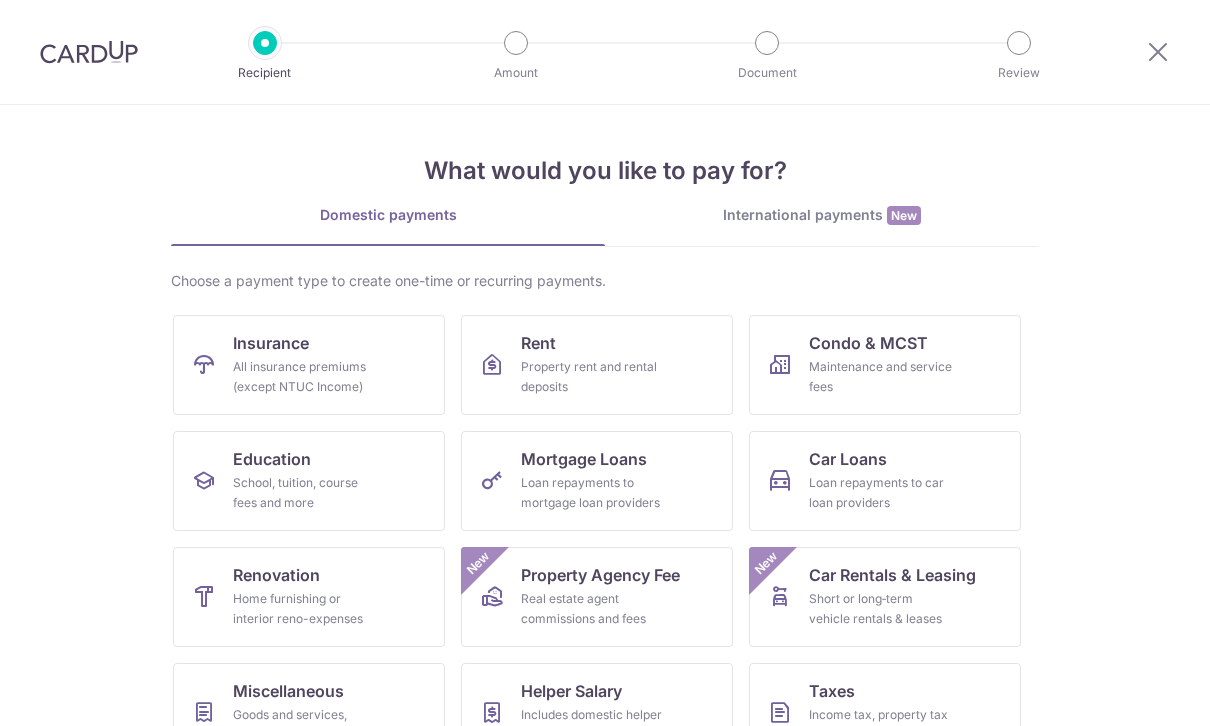 scroll, scrollTop: 0, scrollLeft: 0, axis: both 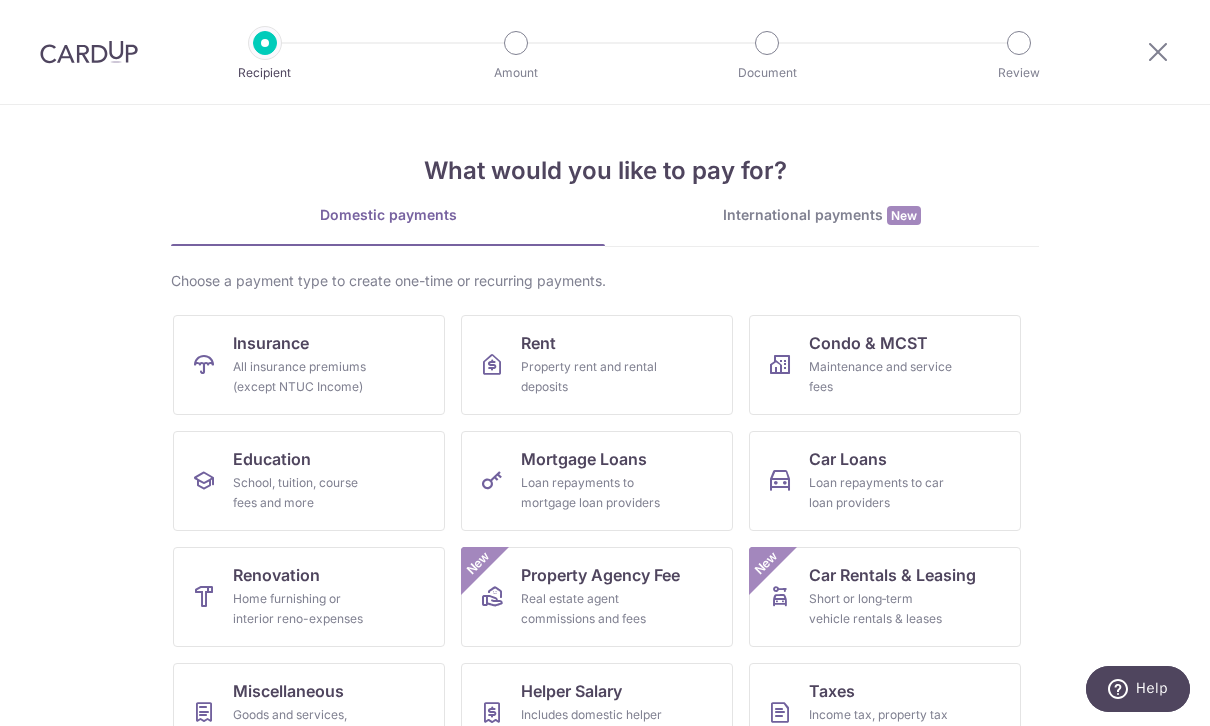 click on "All insurance premiums (except NTUC Income)" at bounding box center [305, 377] 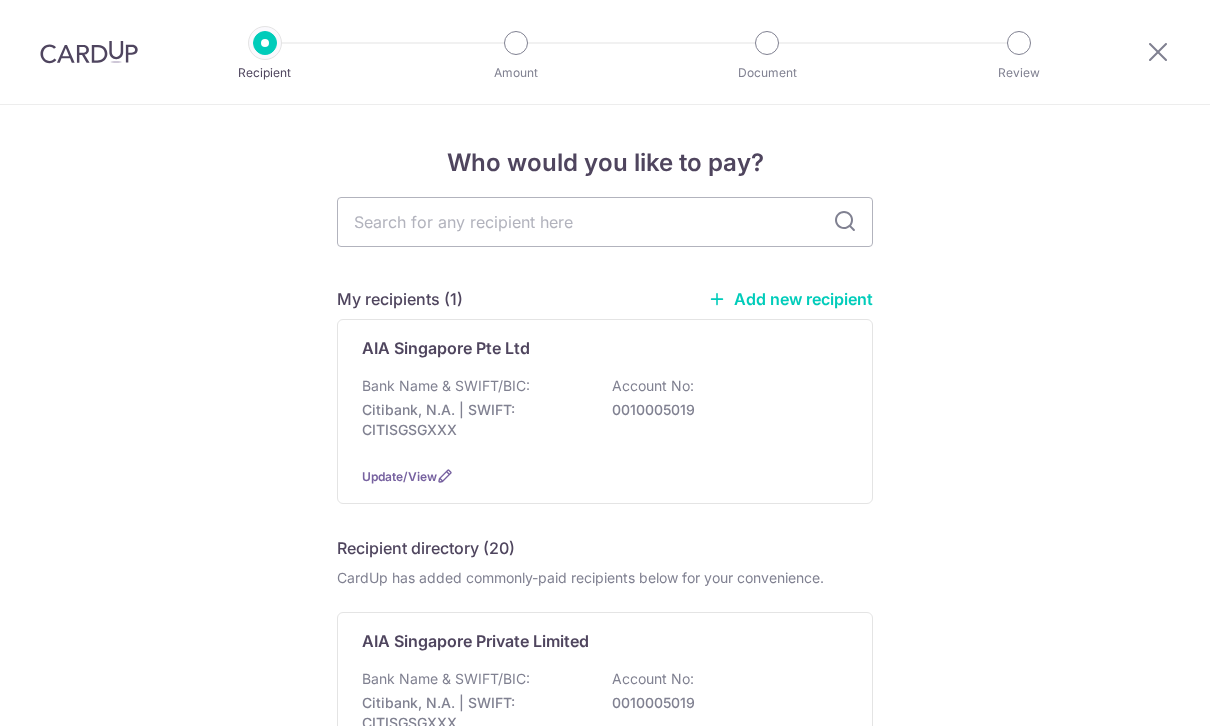 scroll, scrollTop: 0, scrollLeft: 0, axis: both 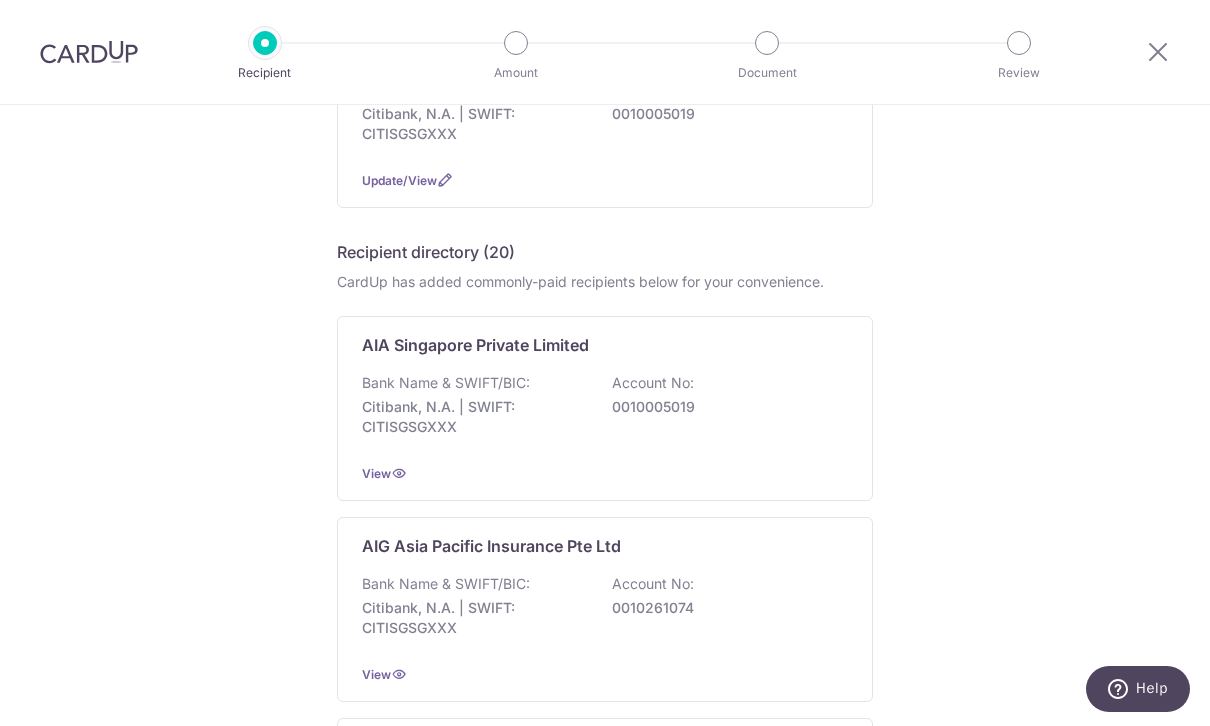 click on "0010005019" at bounding box center (724, 407) 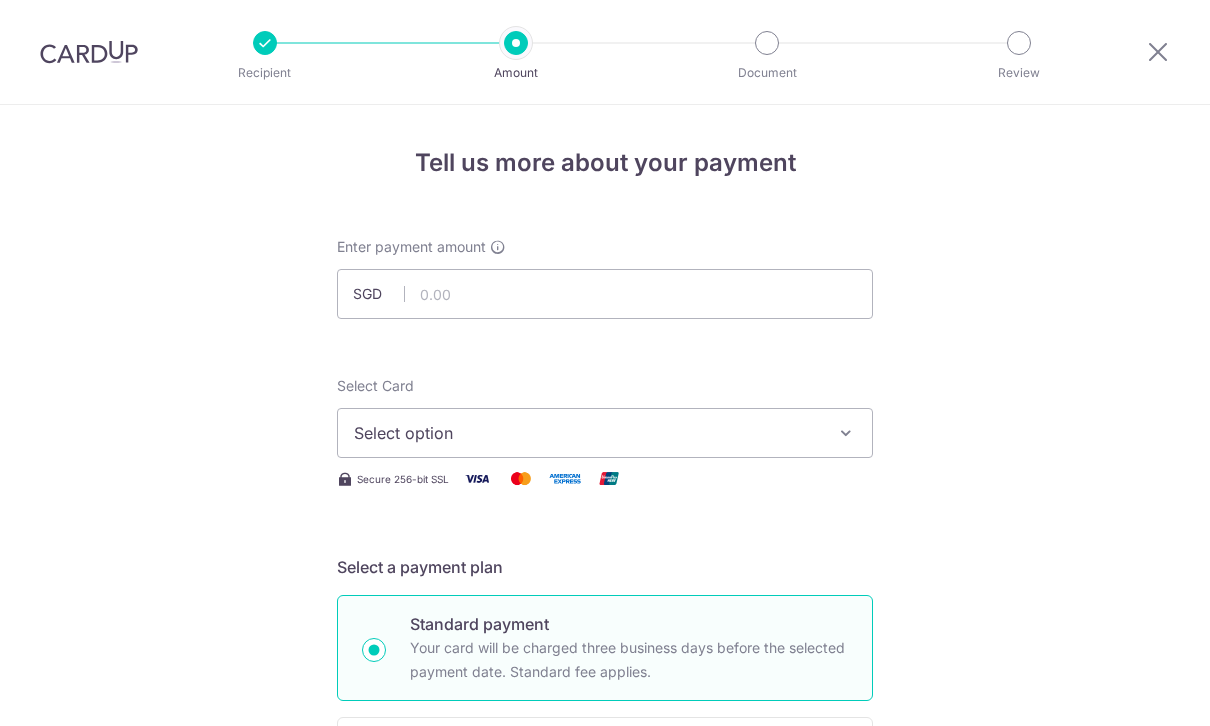 scroll, scrollTop: 0, scrollLeft: 0, axis: both 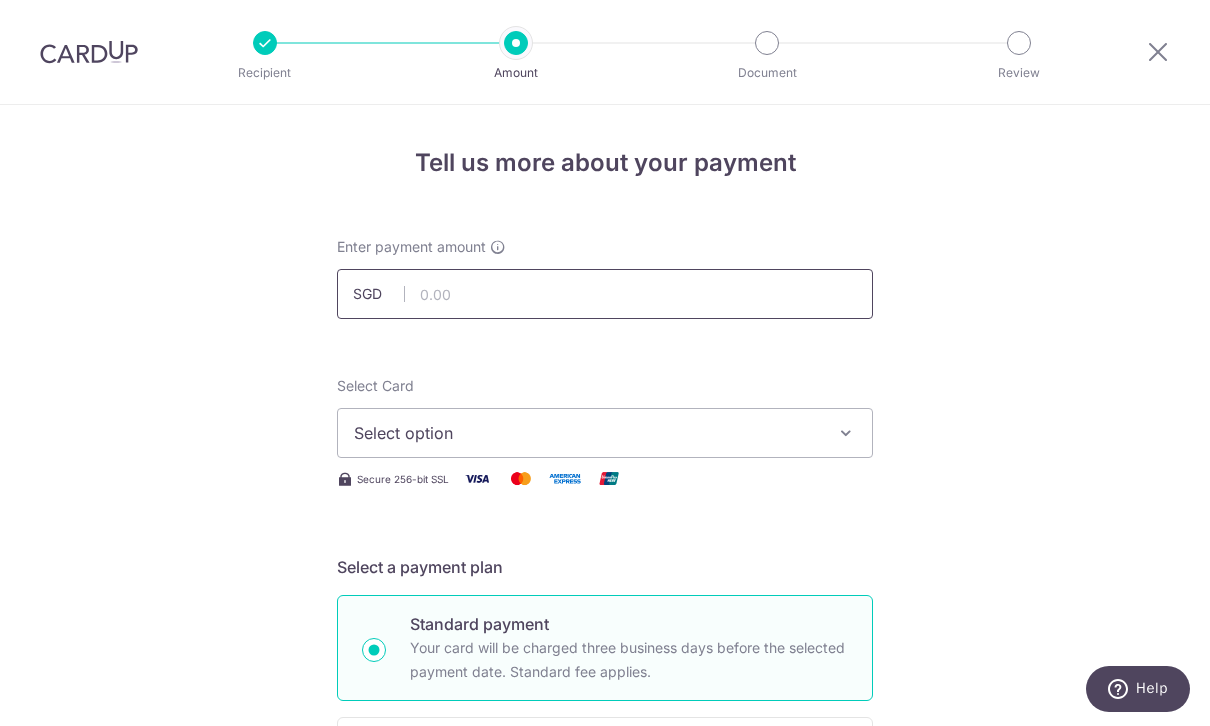 click at bounding box center (605, 294) 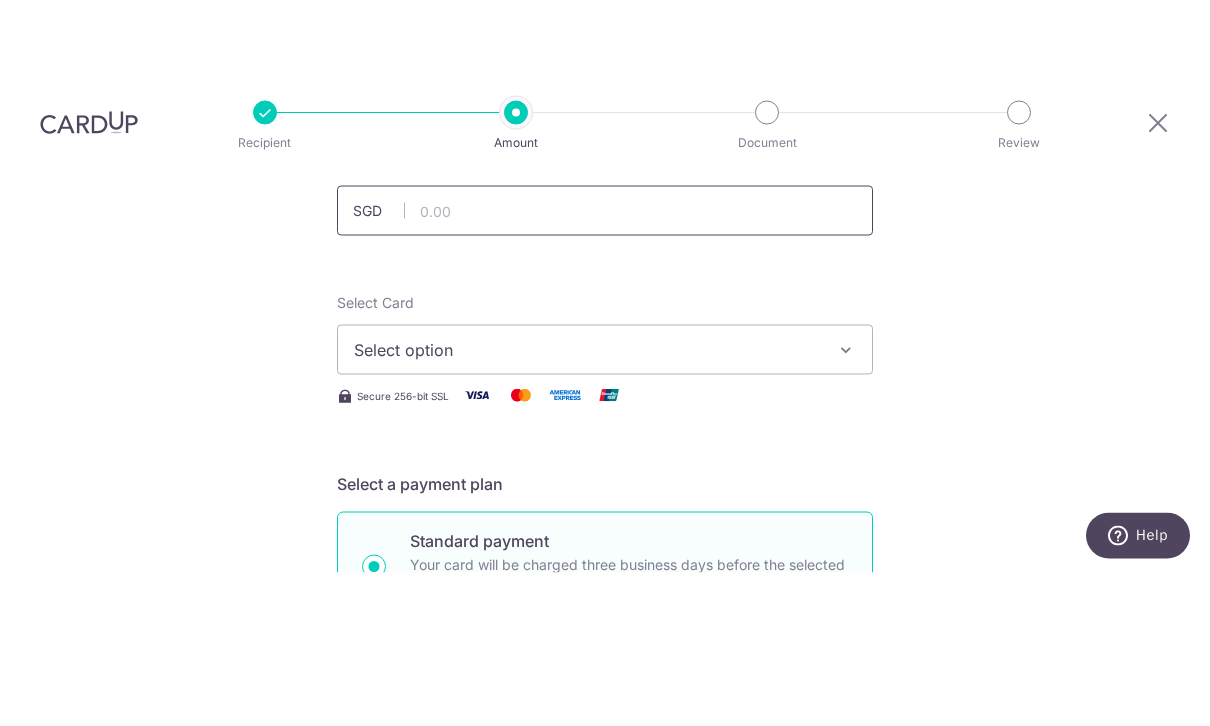 scroll, scrollTop: 156, scrollLeft: 0, axis: vertical 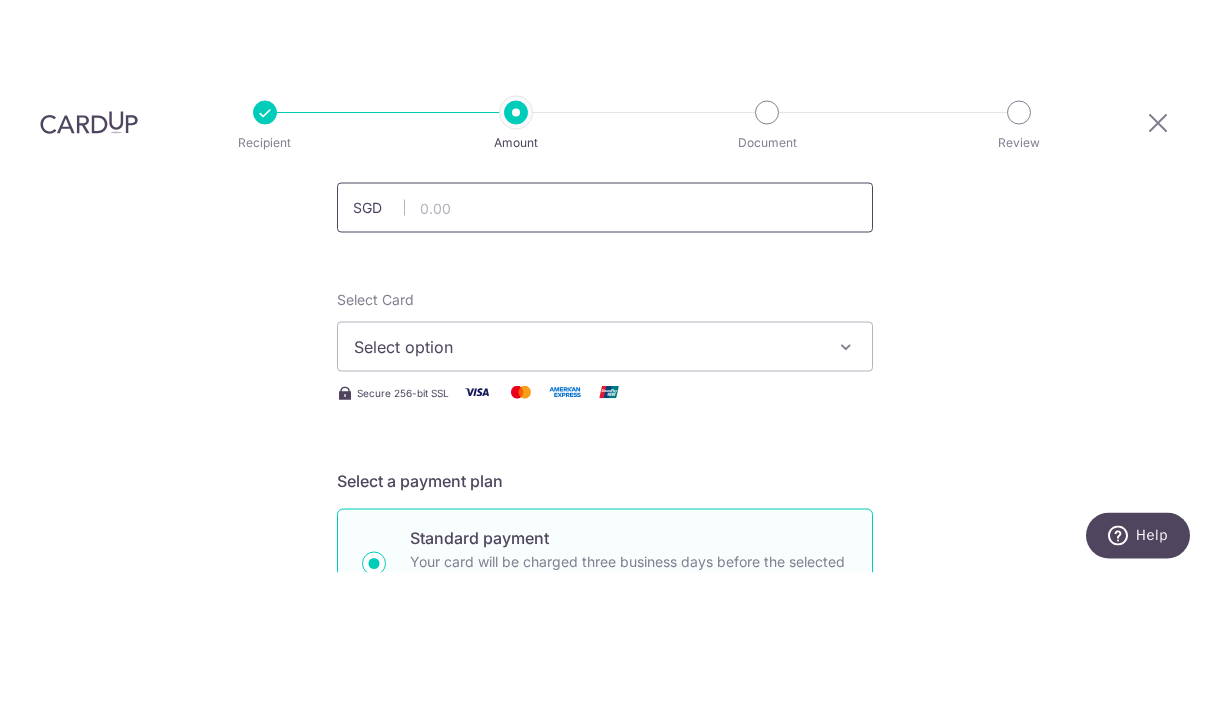 click at bounding box center [605, 361] 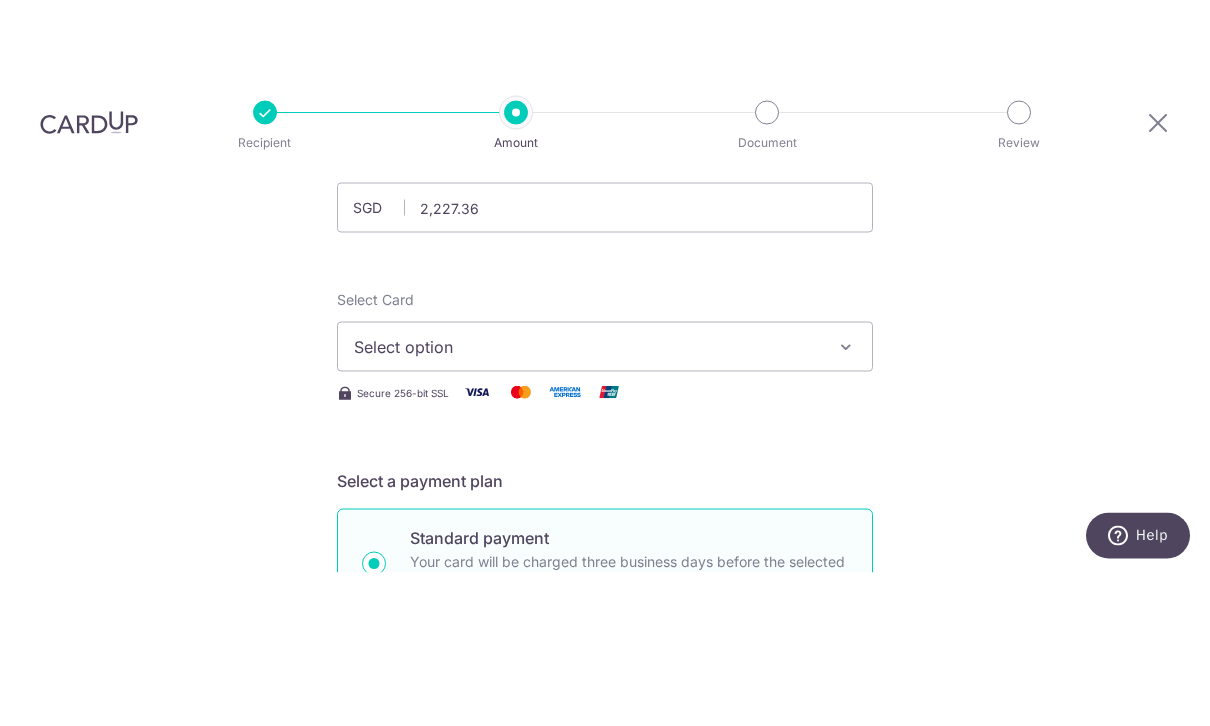 scroll, scrollTop: 59, scrollLeft: 0, axis: vertical 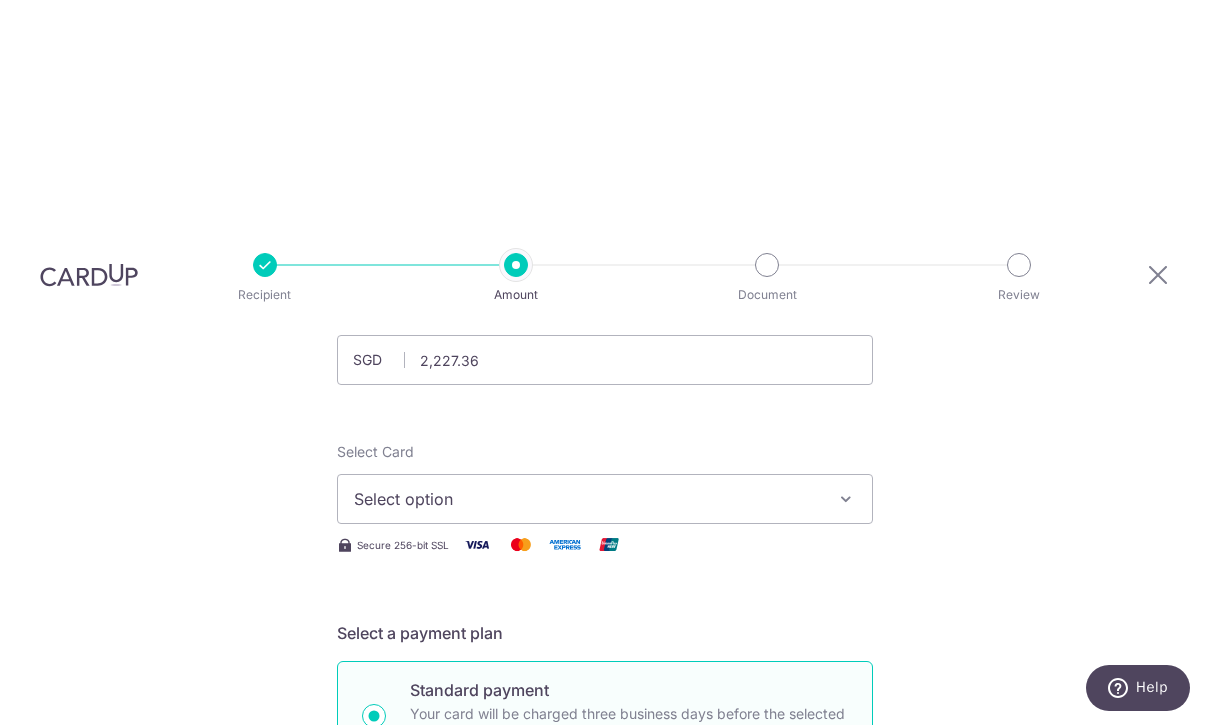 click at bounding box center [846, 500] 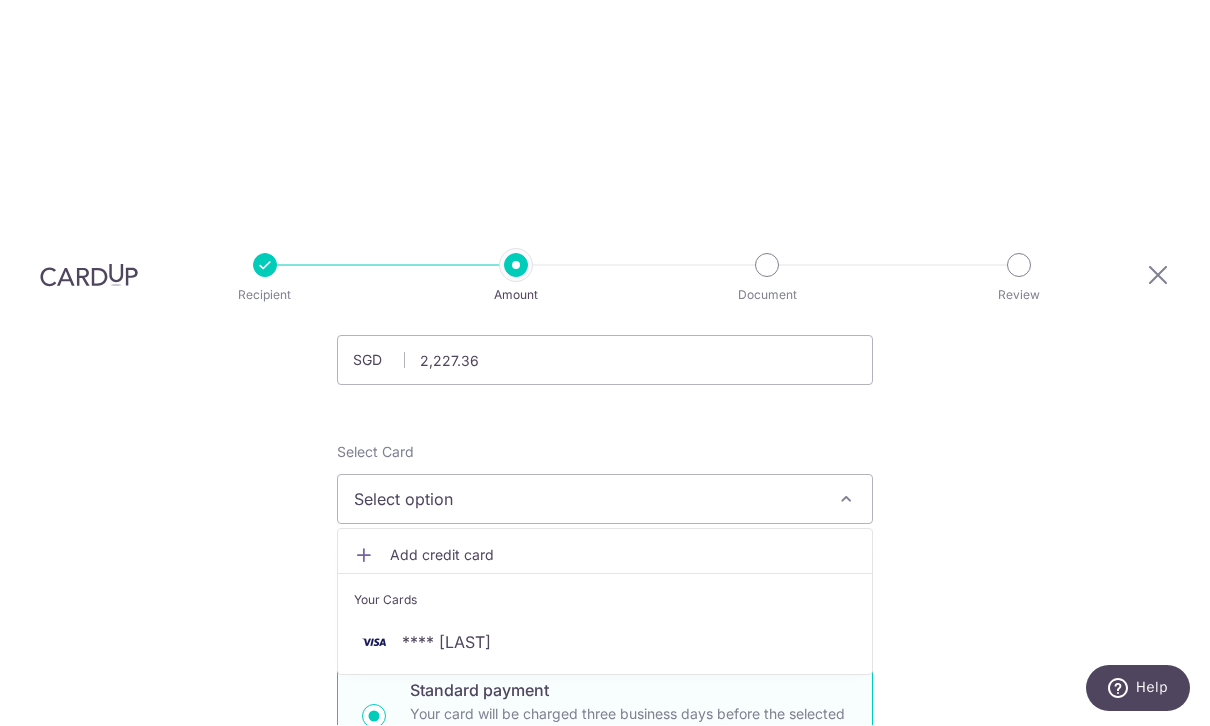 click on "[CARD]" at bounding box center (446, 643) 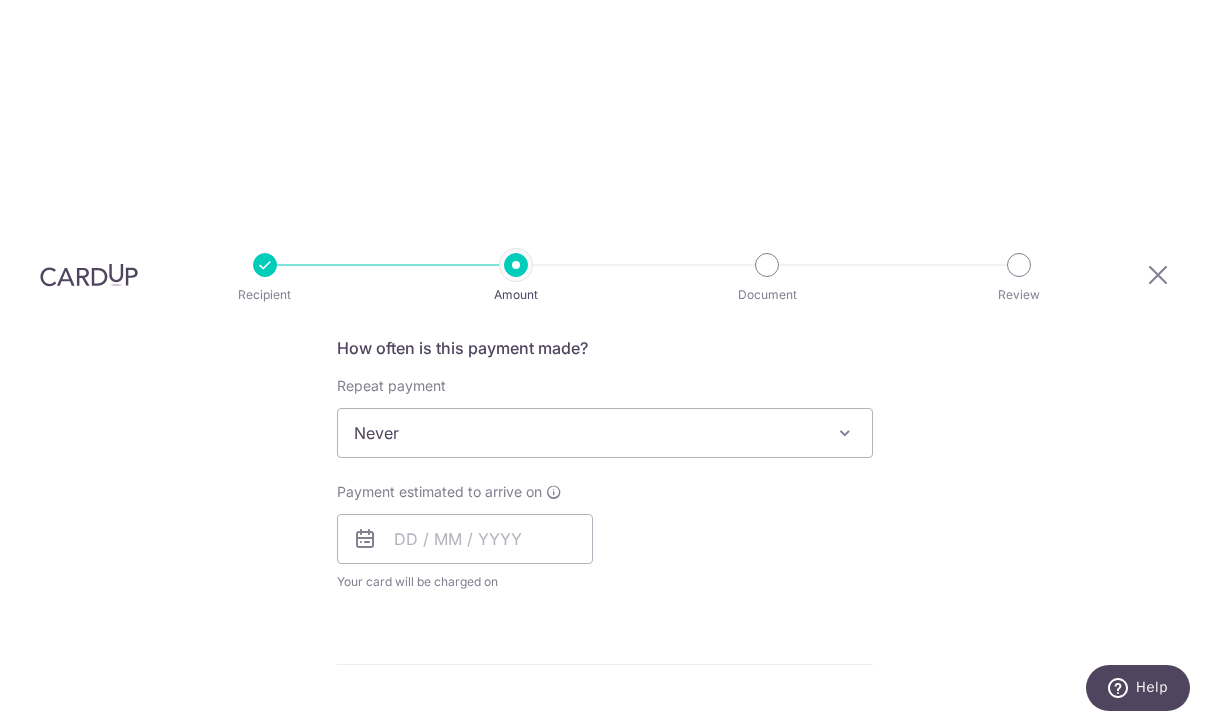 scroll, scrollTop: 763, scrollLeft: 0, axis: vertical 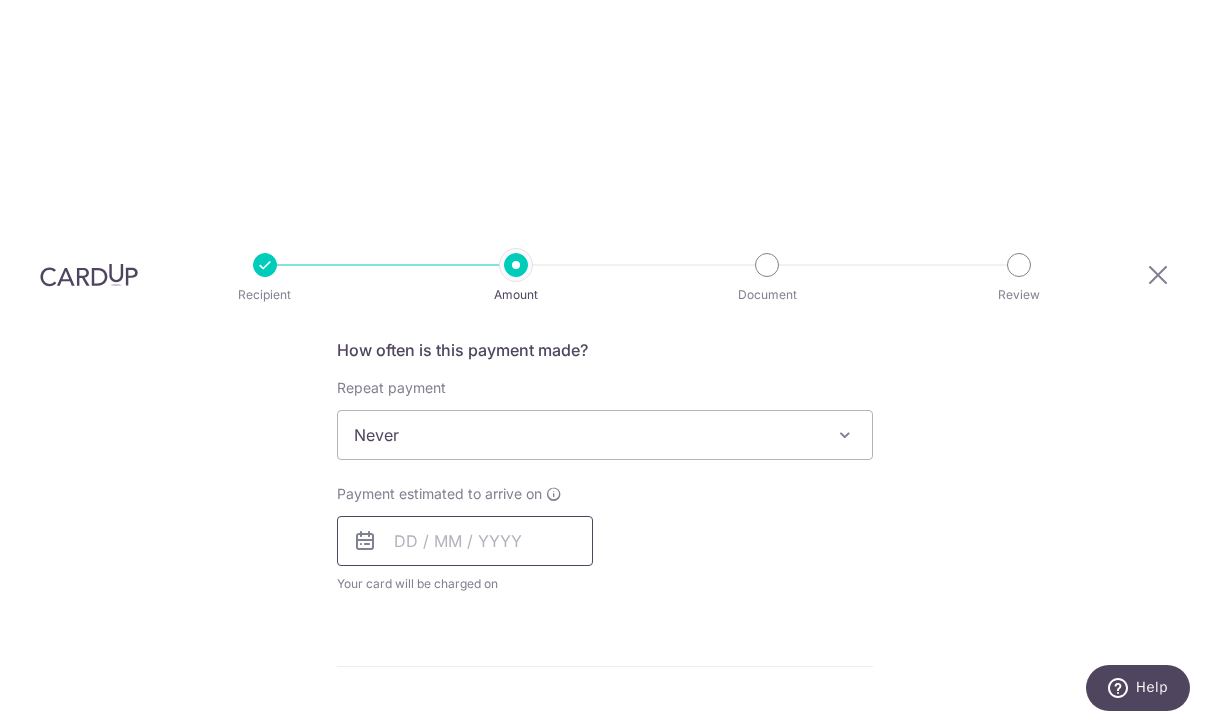 click at bounding box center [465, 542] 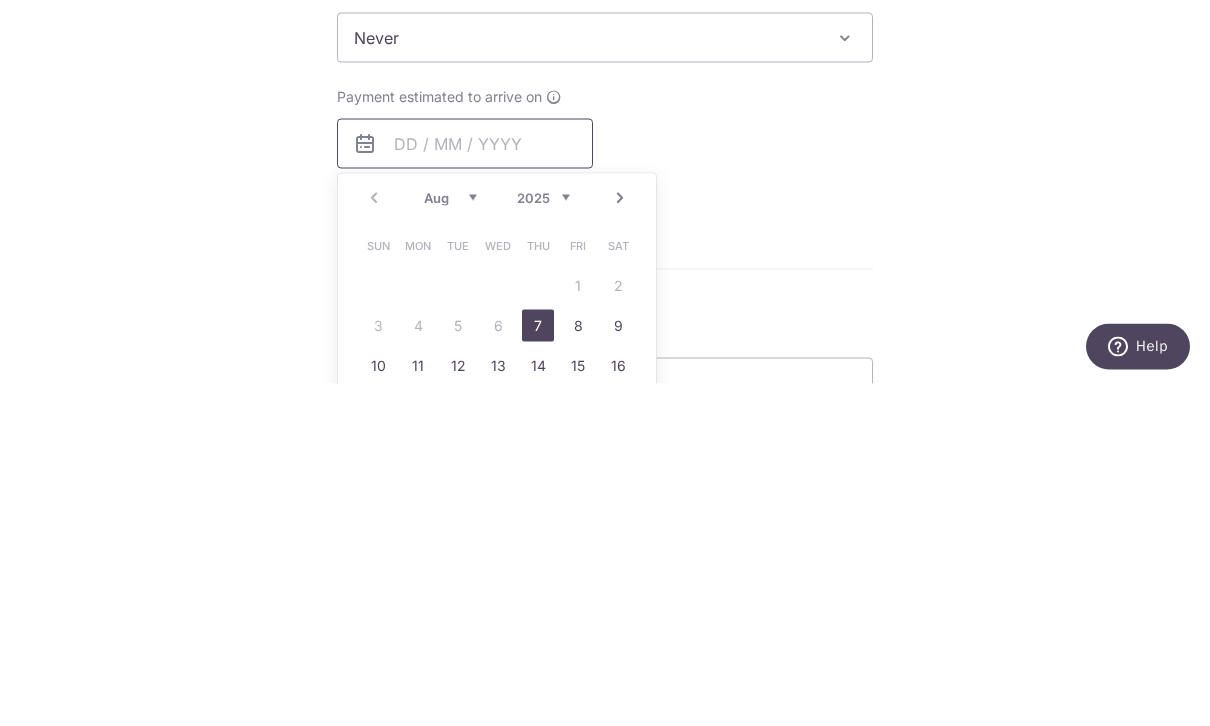 scroll, scrollTop: 834, scrollLeft: 0, axis: vertical 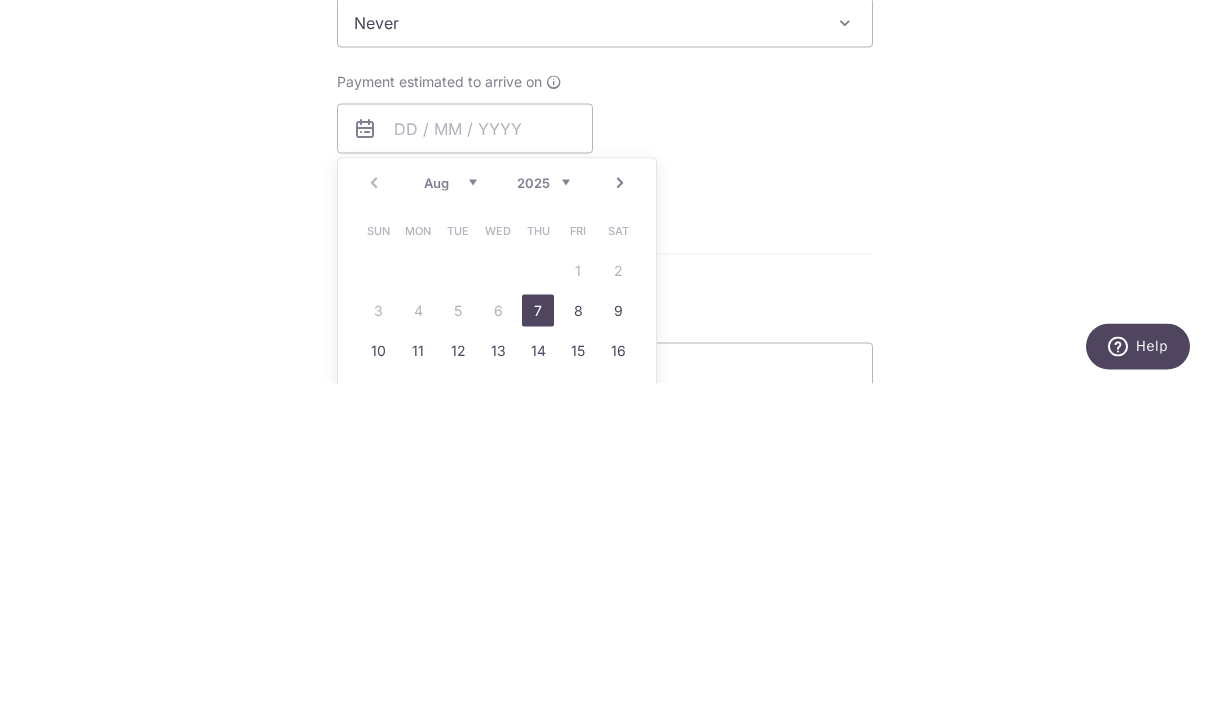 click on "7" at bounding box center (538, 653) 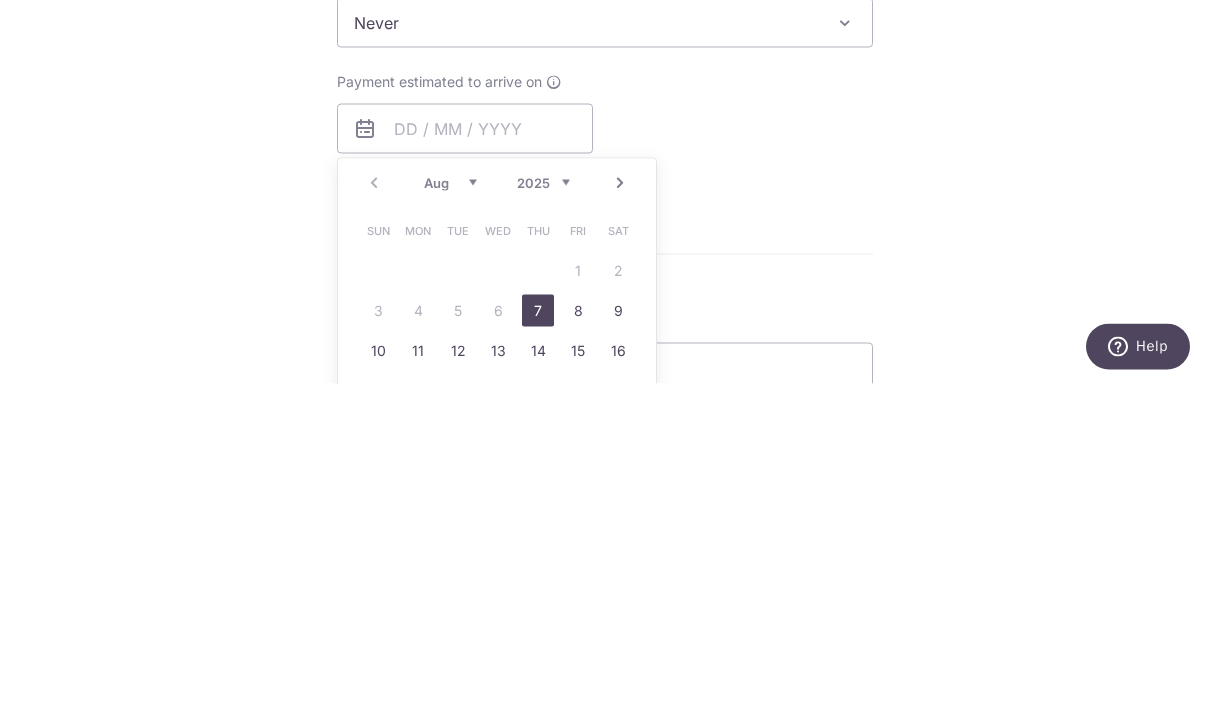 type on "07/08/2025" 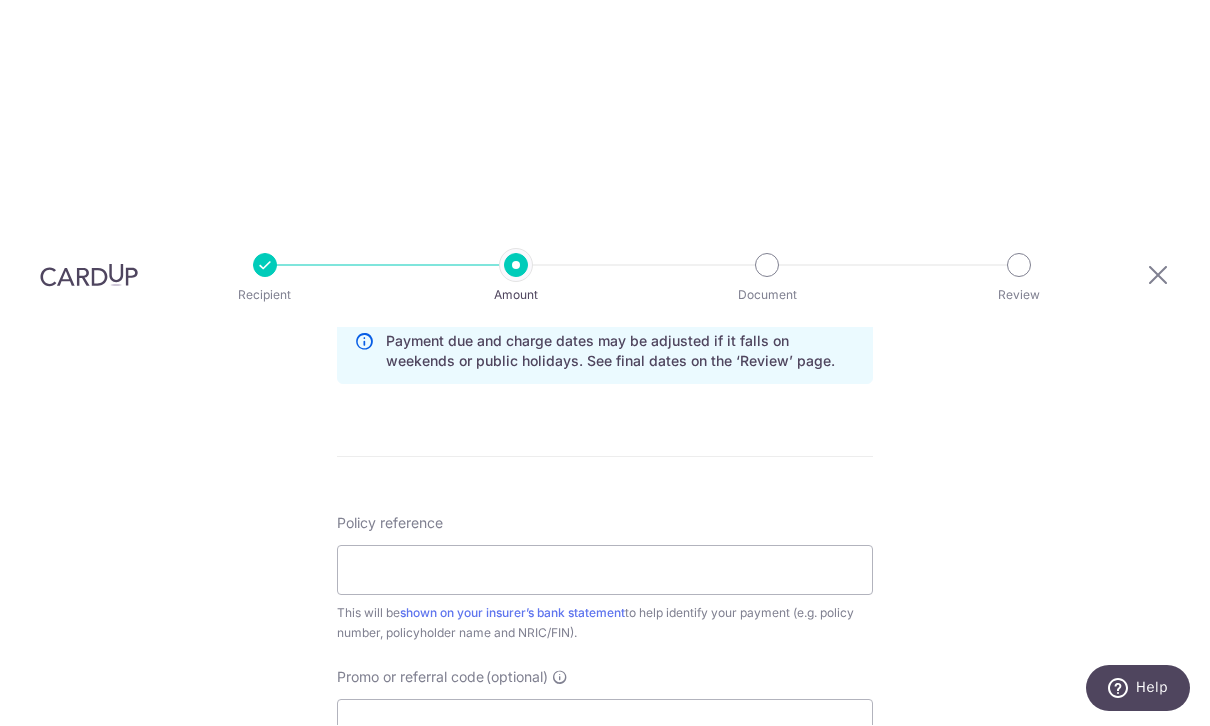 scroll, scrollTop: 1053, scrollLeft: 0, axis: vertical 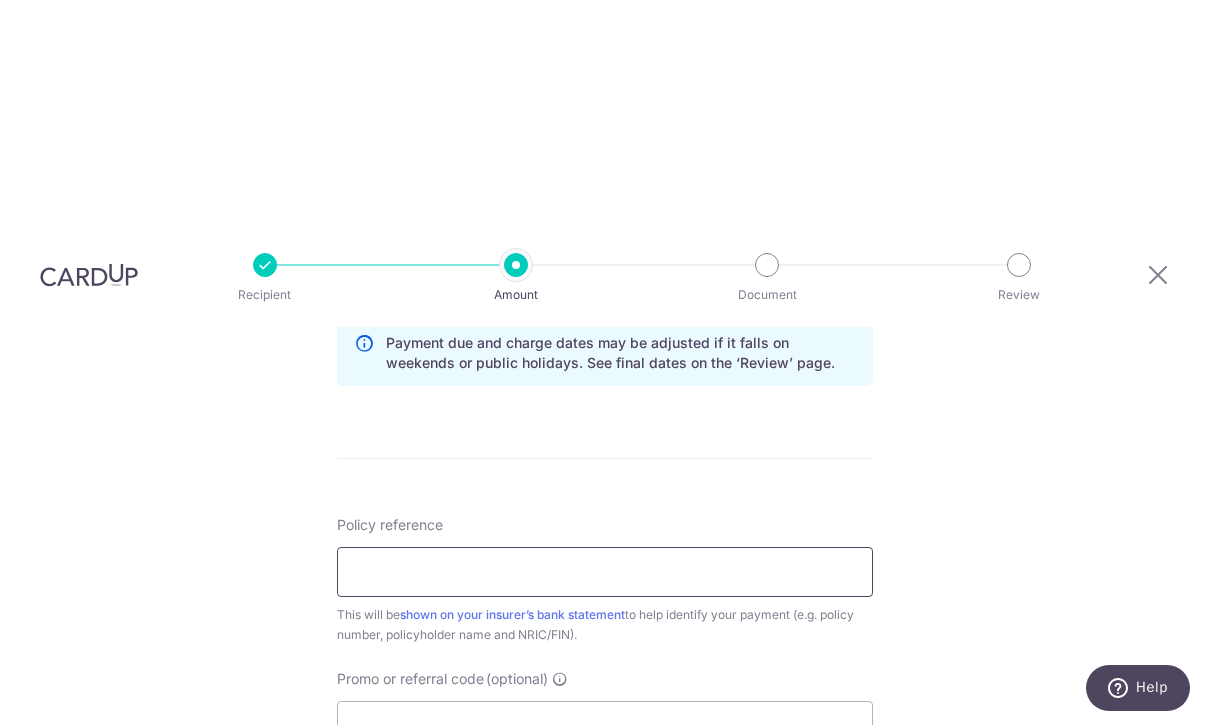 click on "Policy reference" at bounding box center (605, 573) 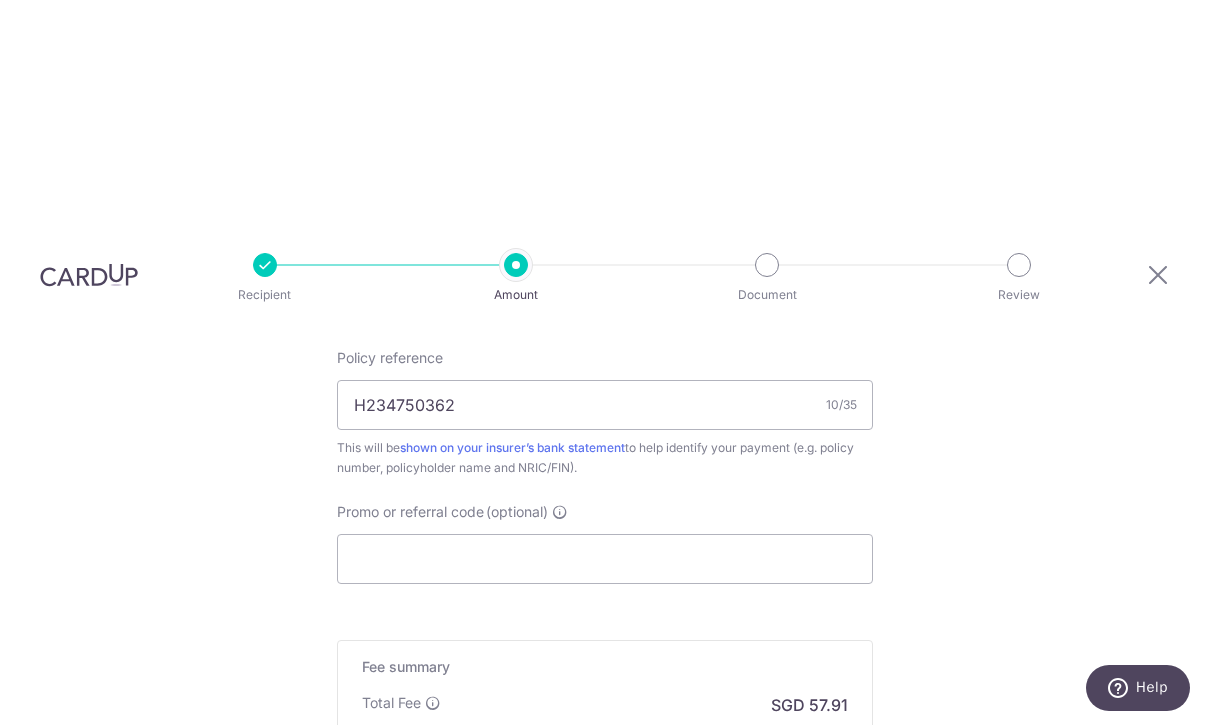 scroll, scrollTop: 1219, scrollLeft: 0, axis: vertical 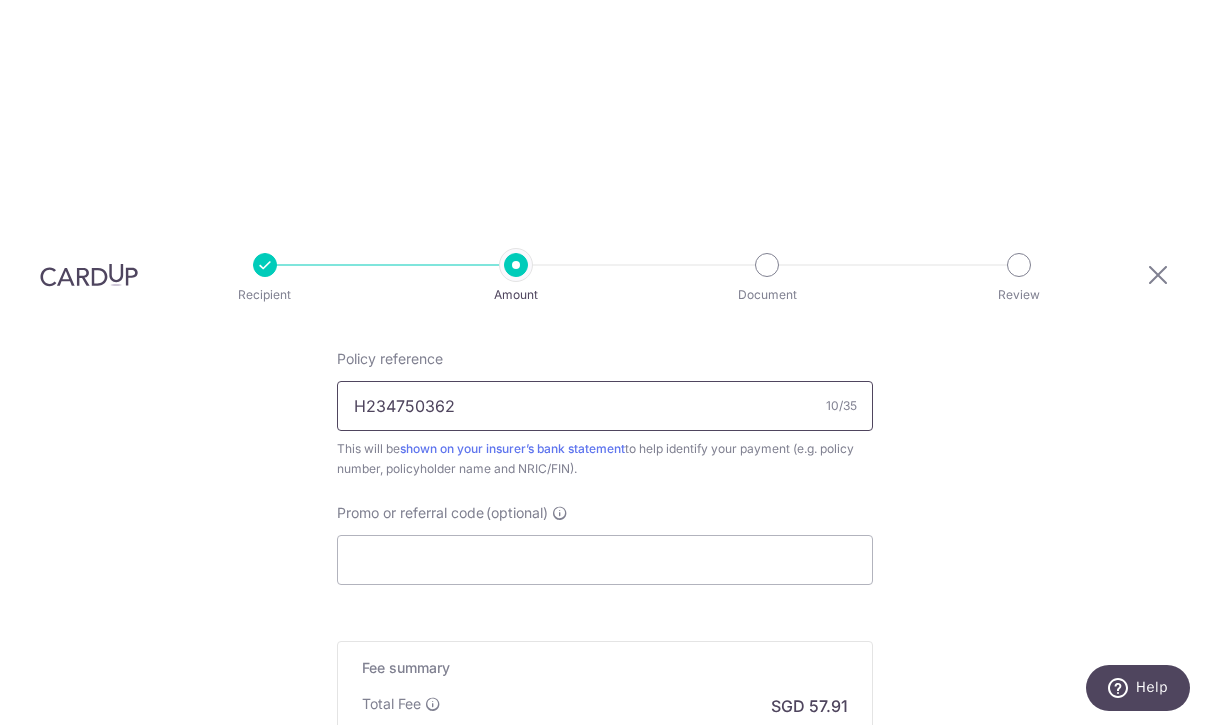 click on "H234750362" at bounding box center (605, 407) 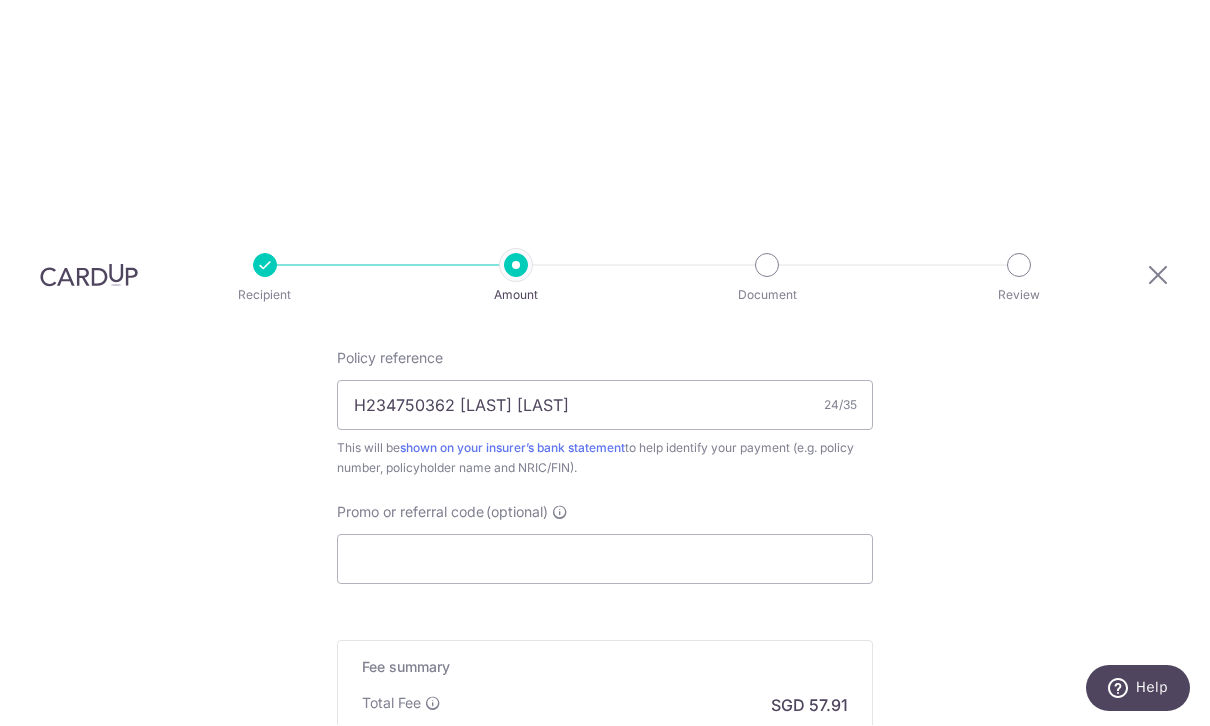 scroll, scrollTop: 1219, scrollLeft: 0, axis: vertical 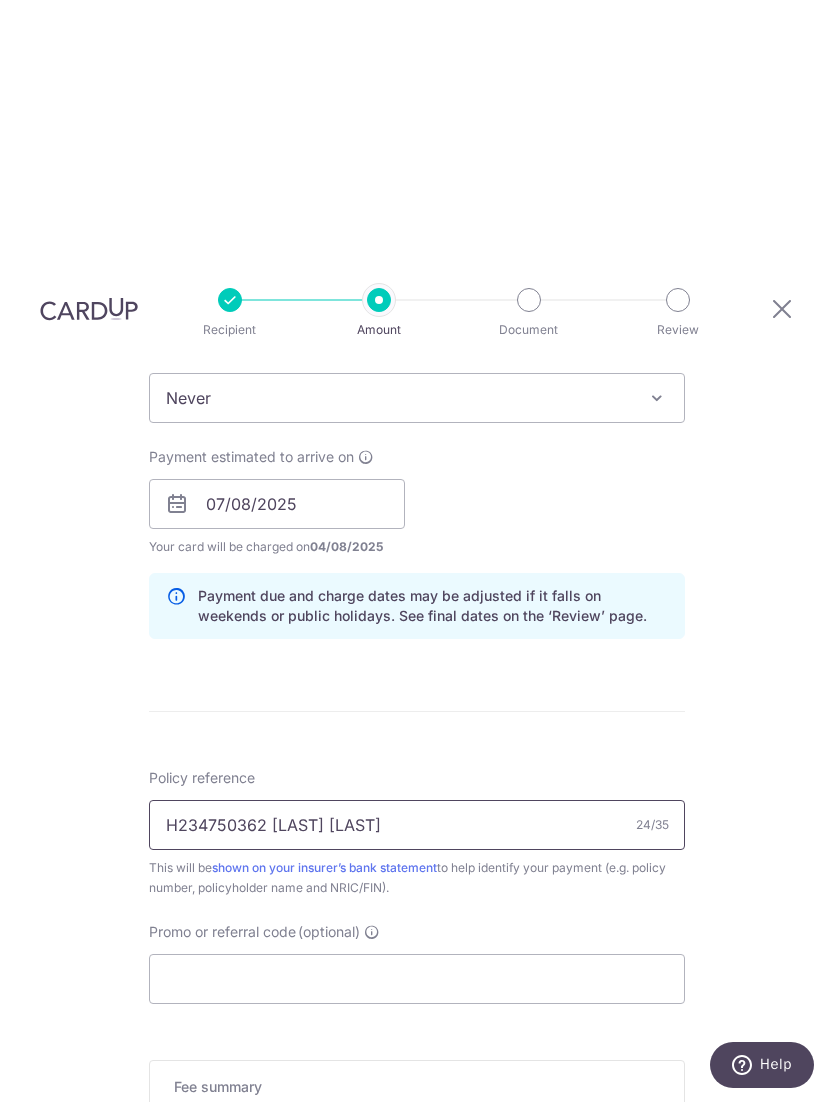 type on "[PASSPORT] [FIRST] [LAST]" 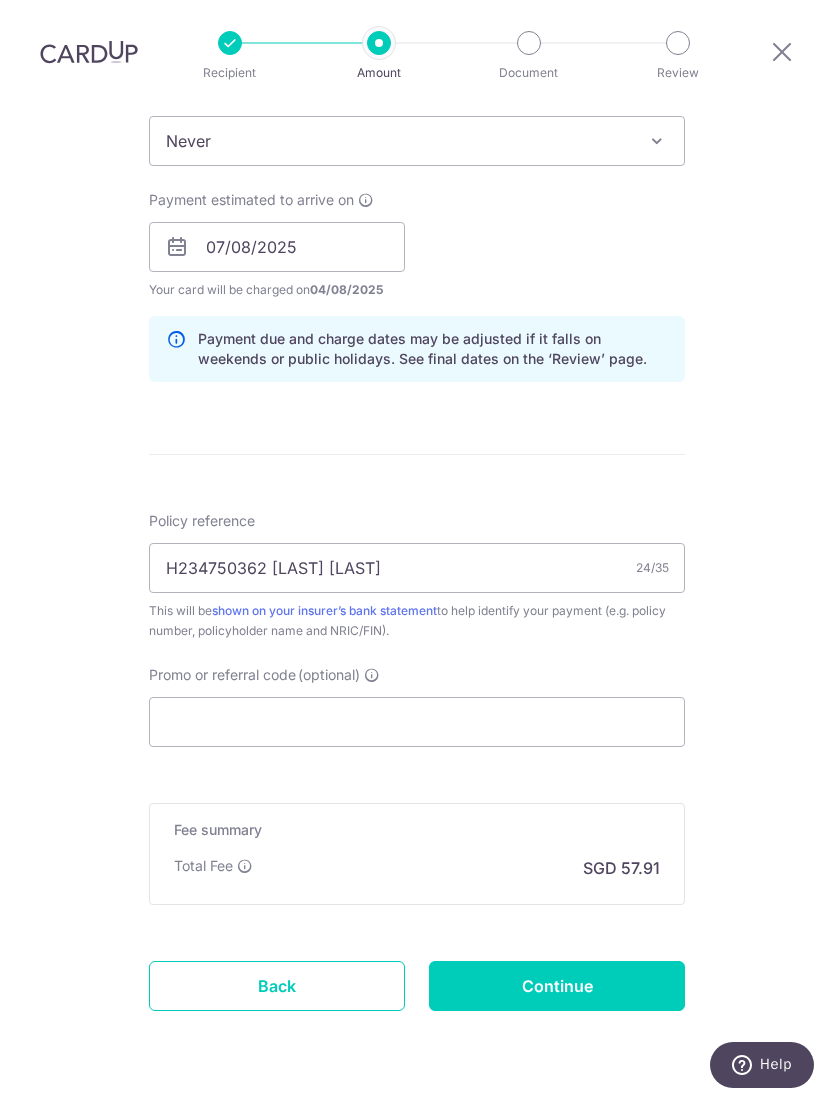 click on "Continue" at bounding box center (557, 986) 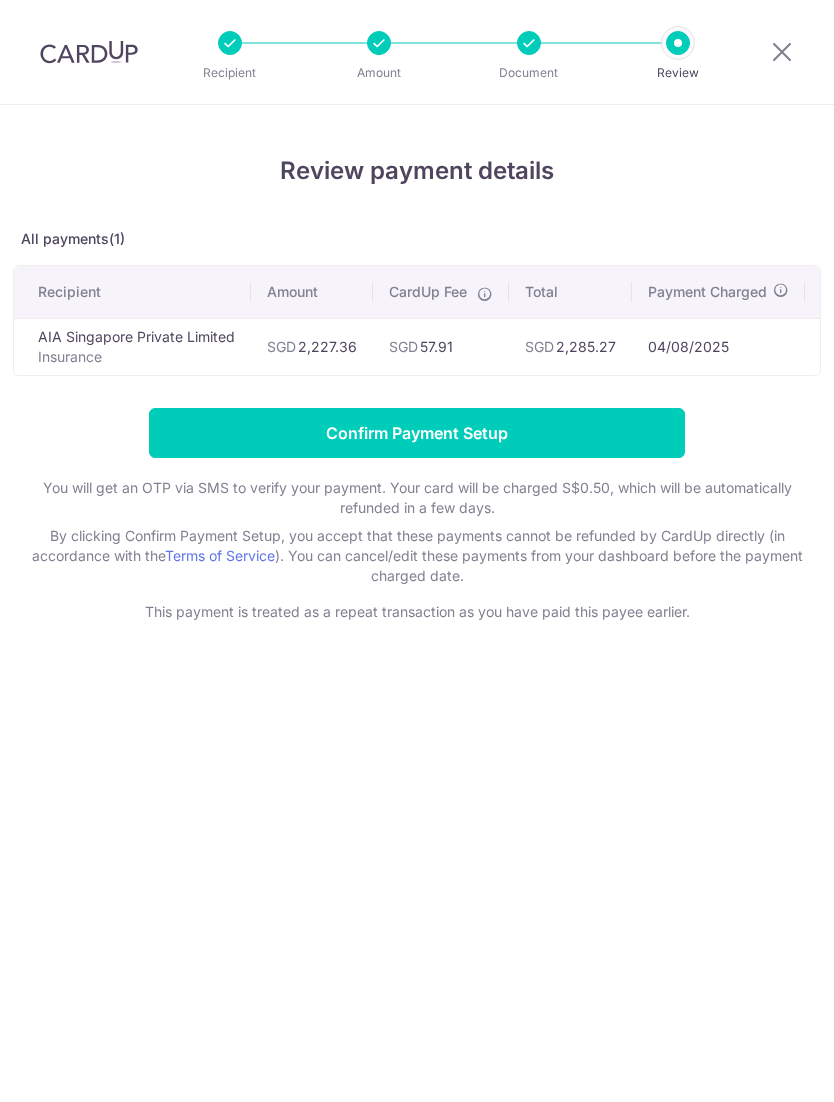 scroll, scrollTop: 0, scrollLeft: 0, axis: both 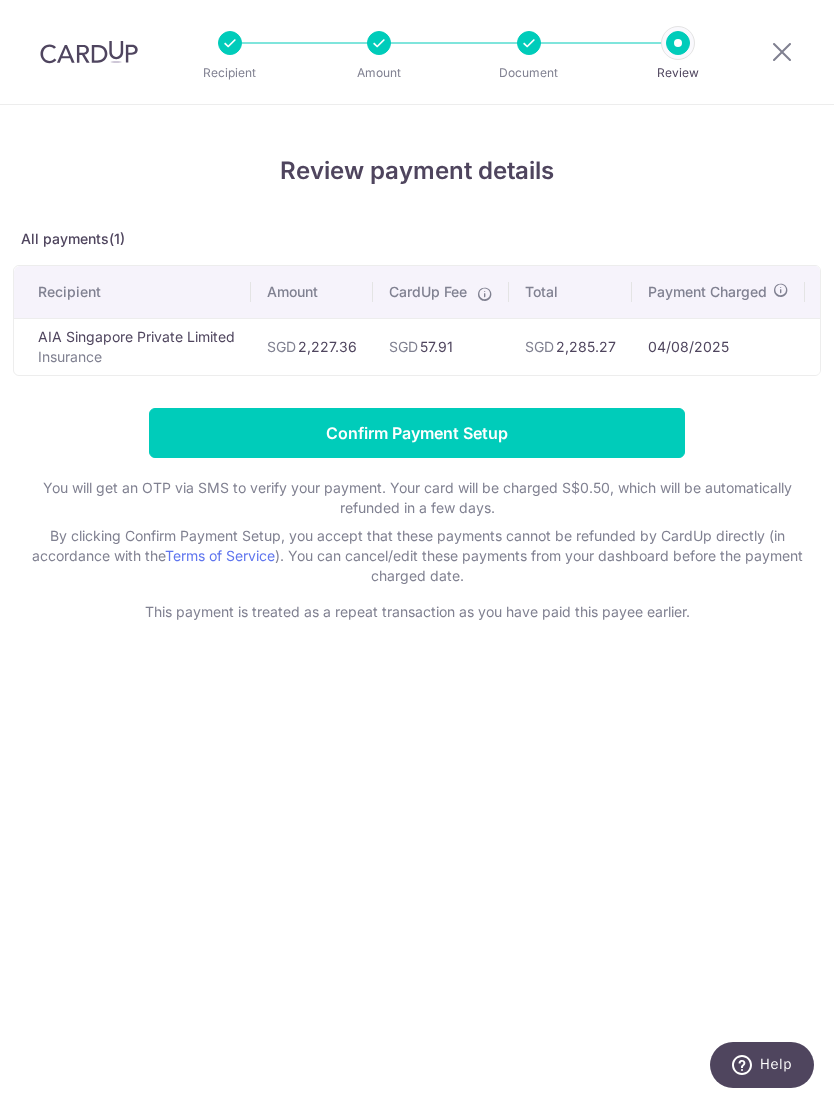 click on "Confirm Payment Setup" at bounding box center (417, 433) 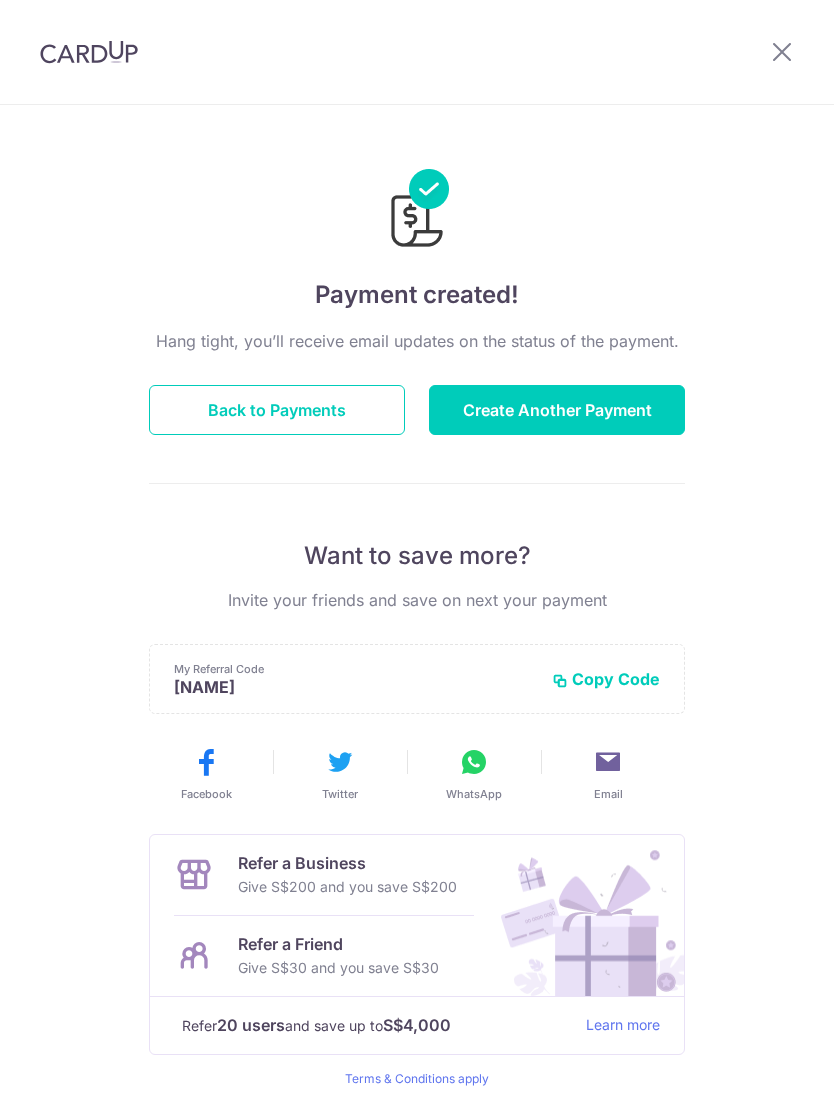 scroll, scrollTop: 0, scrollLeft: 0, axis: both 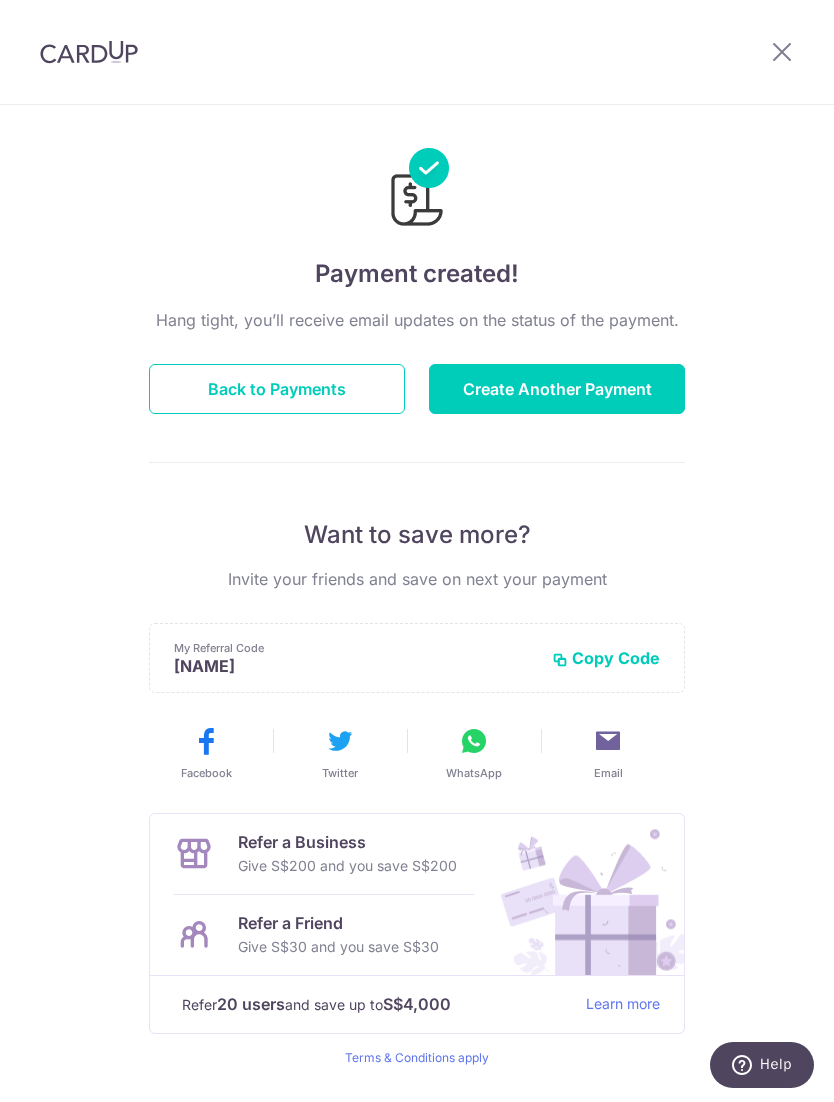 click on "Back to Payments" at bounding box center [277, 389] 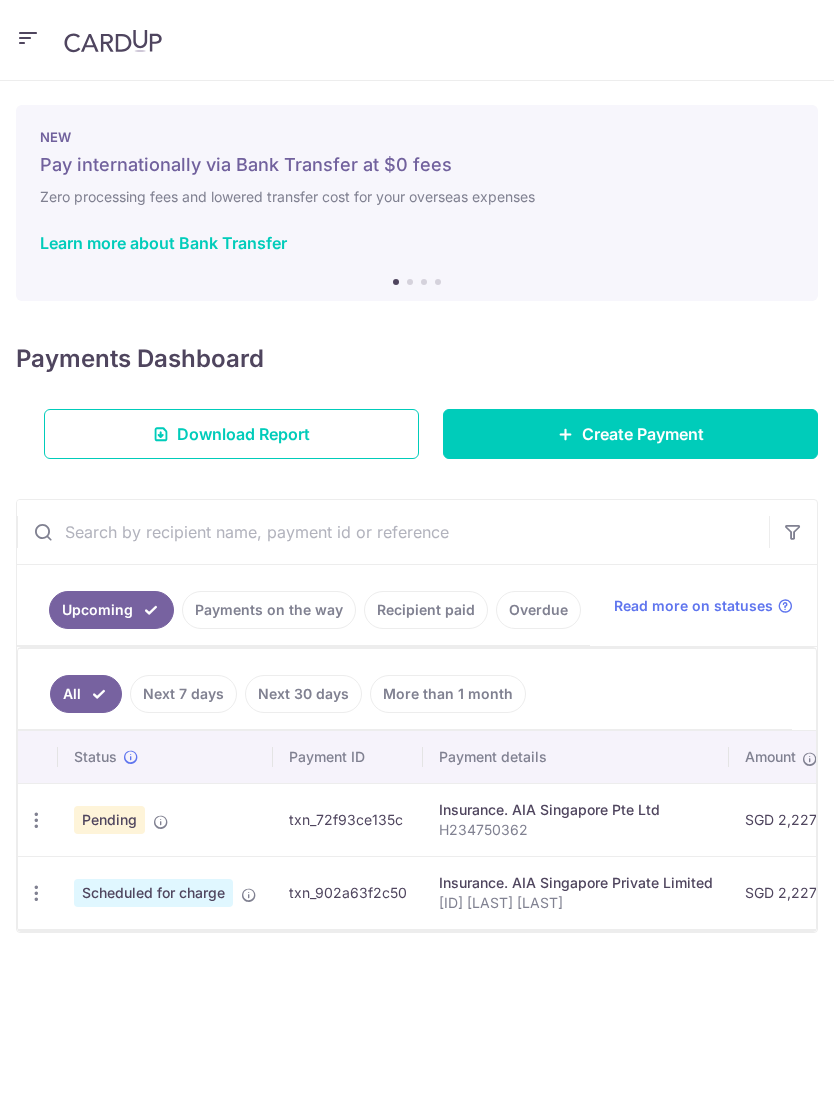 scroll, scrollTop: 0, scrollLeft: 0, axis: both 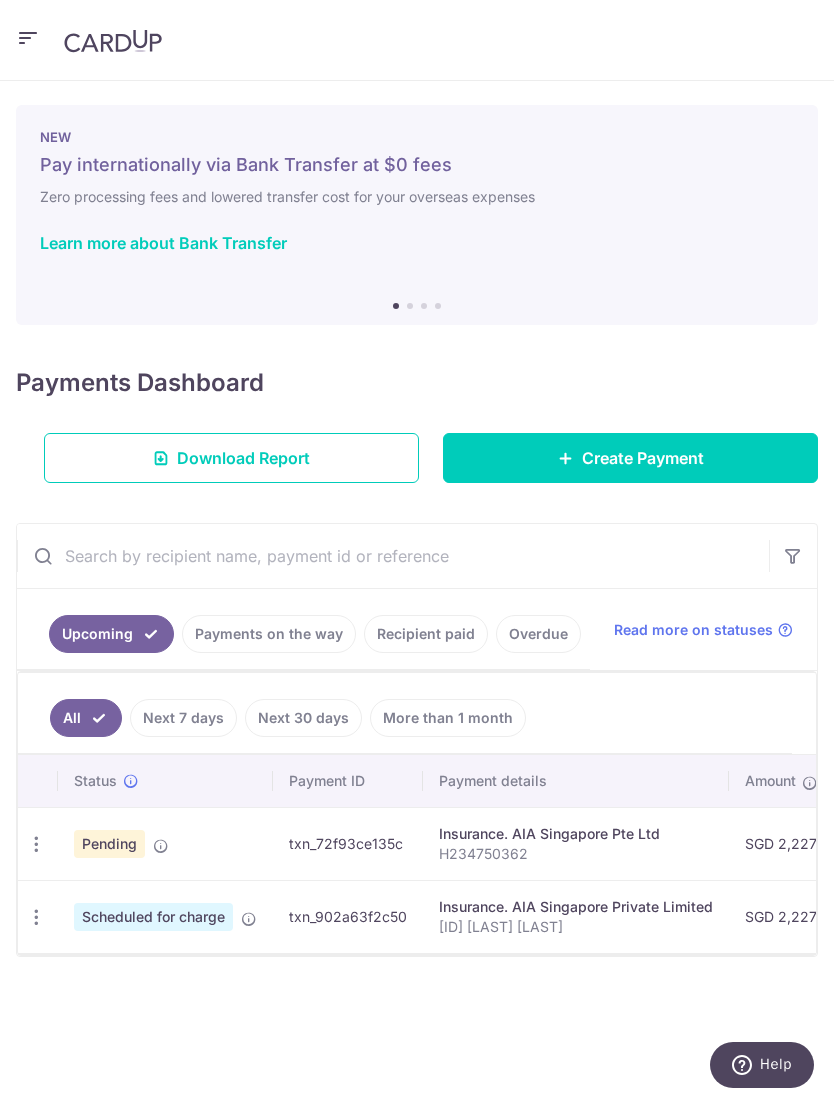 click at bounding box center [36, 844] 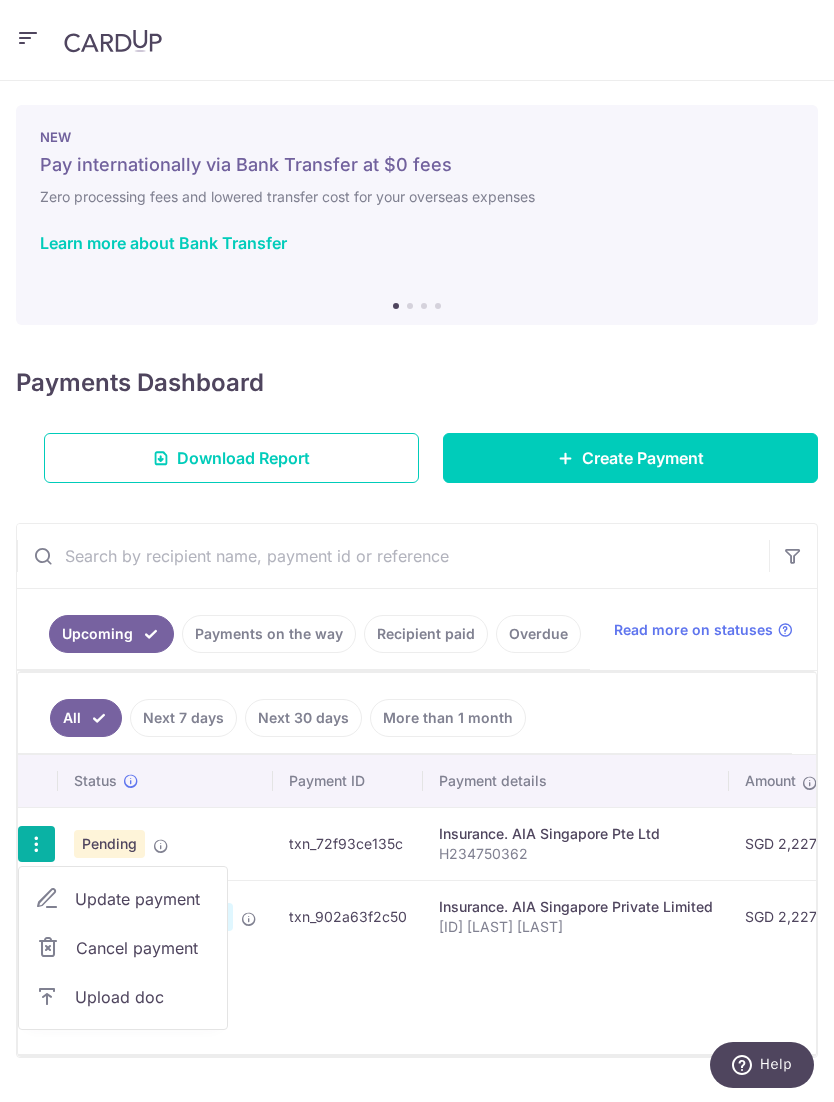 click at bounding box center (48, 948) 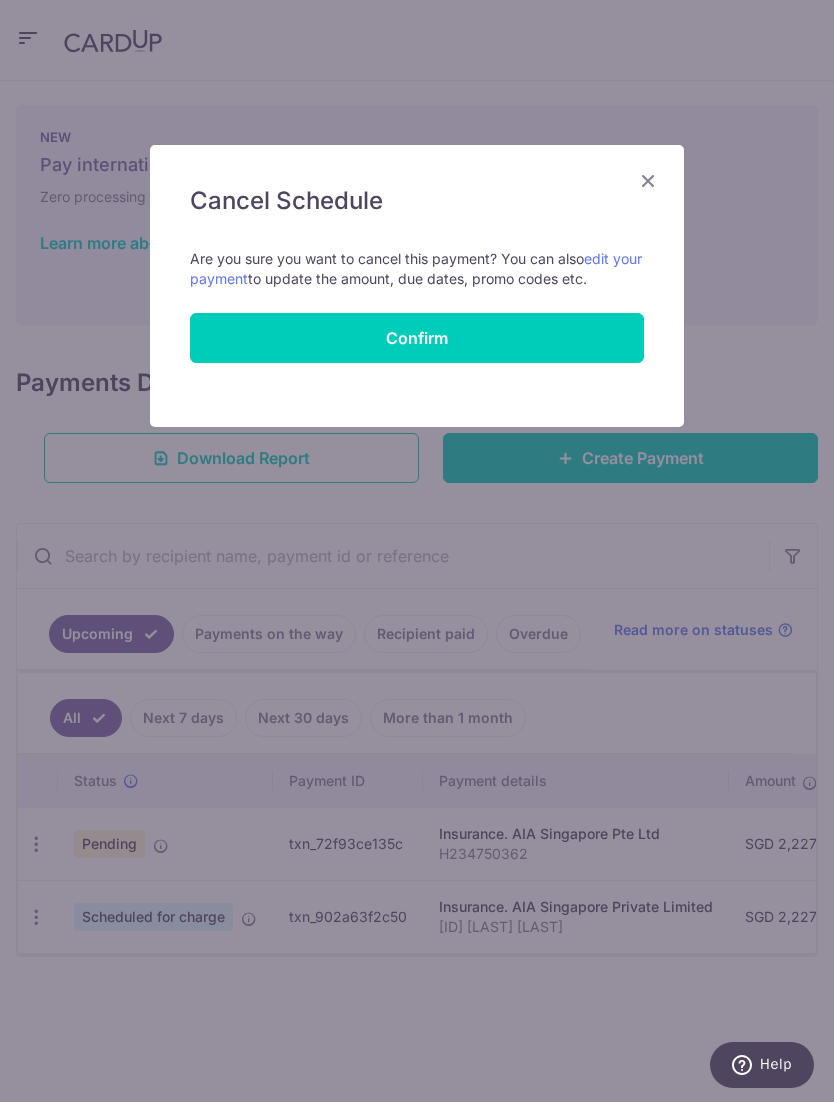 click on "Confirm" at bounding box center (417, 338) 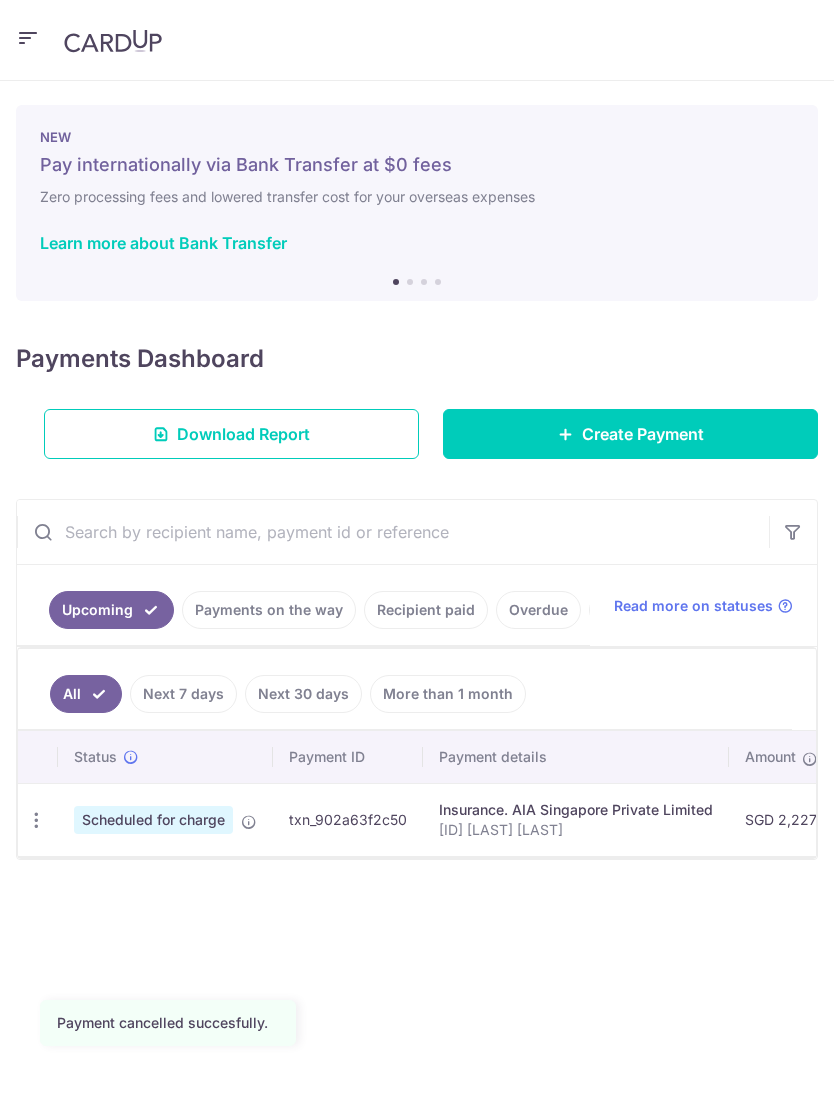 scroll, scrollTop: 0, scrollLeft: 0, axis: both 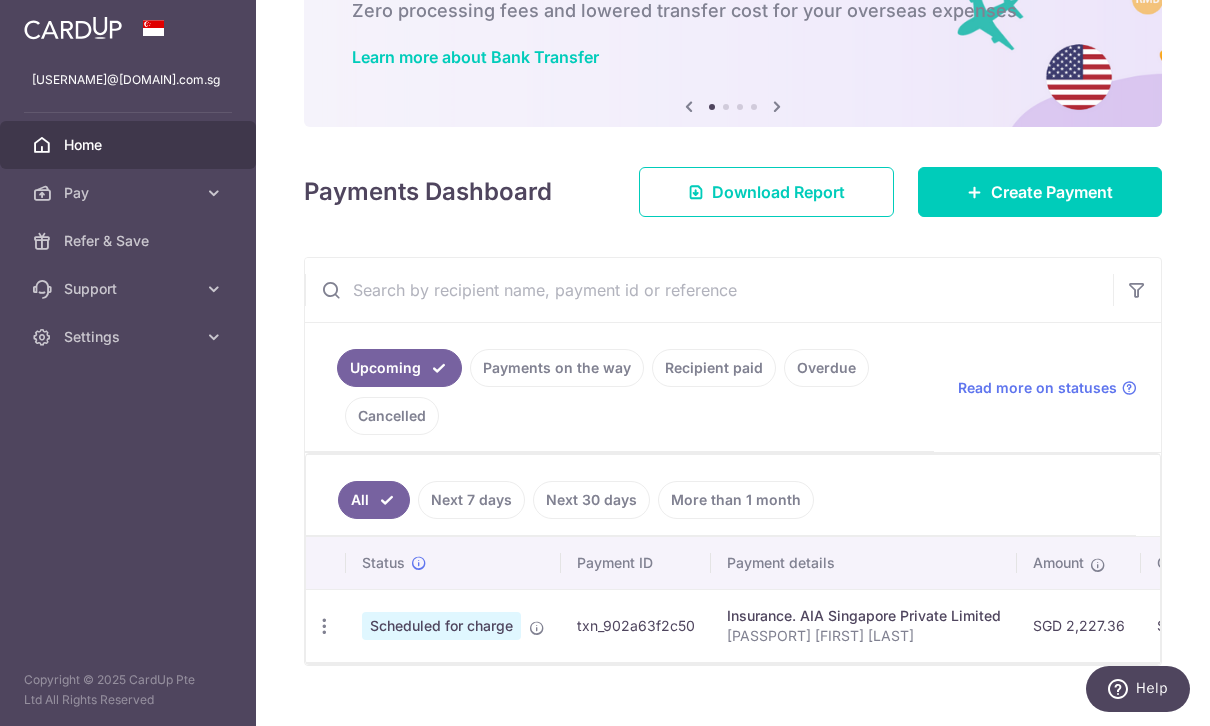 click on "[PASSPORT] [FIRST] [LAST]" at bounding box center [864, 636] 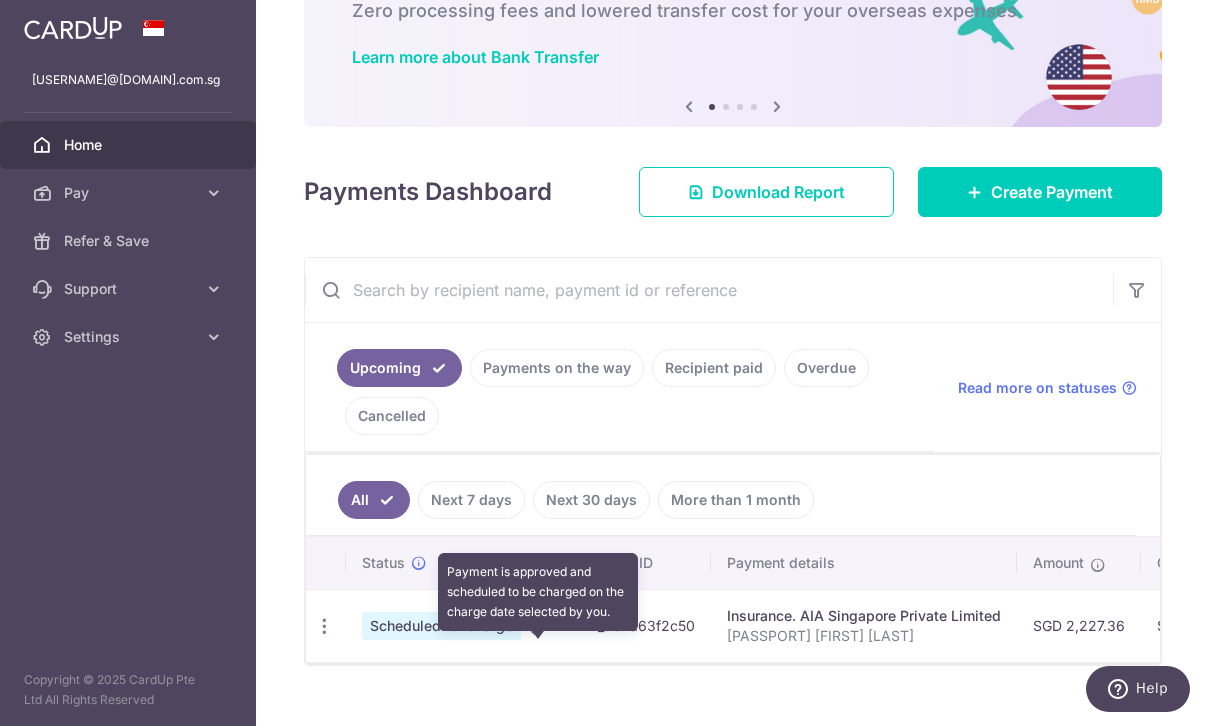 click at bounding box center [537, 628] 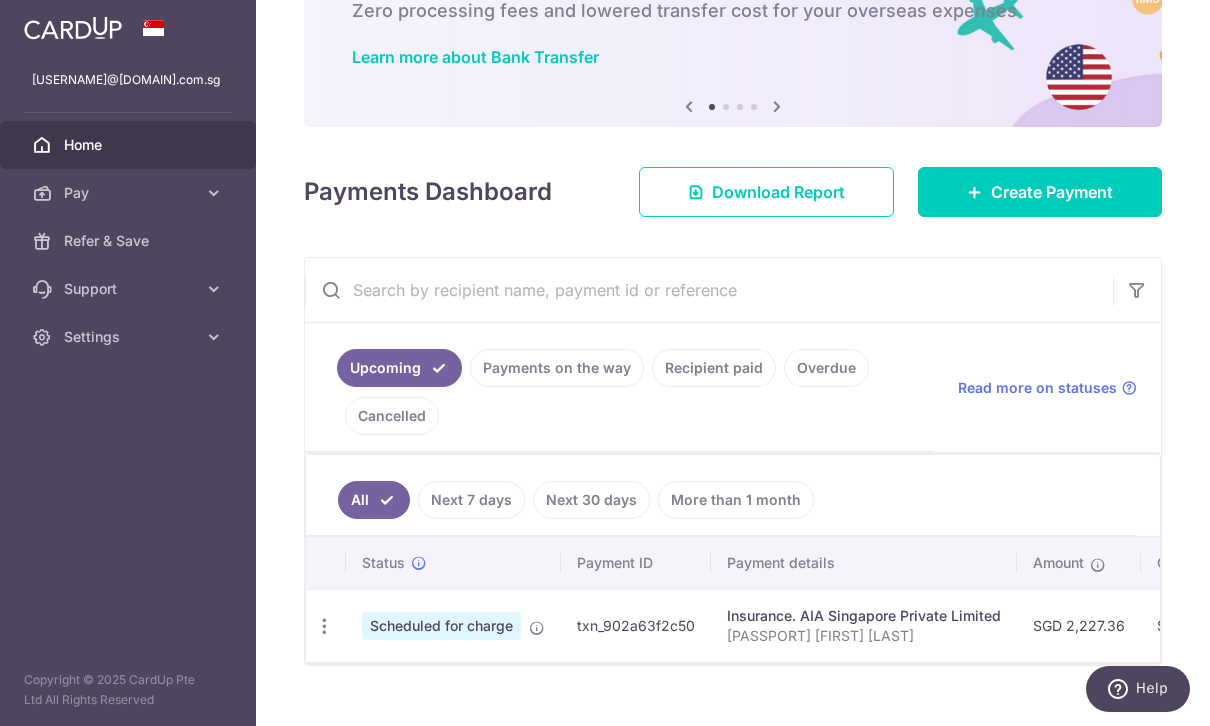 click on "Recipient paid" at bounding box center (714, 368) 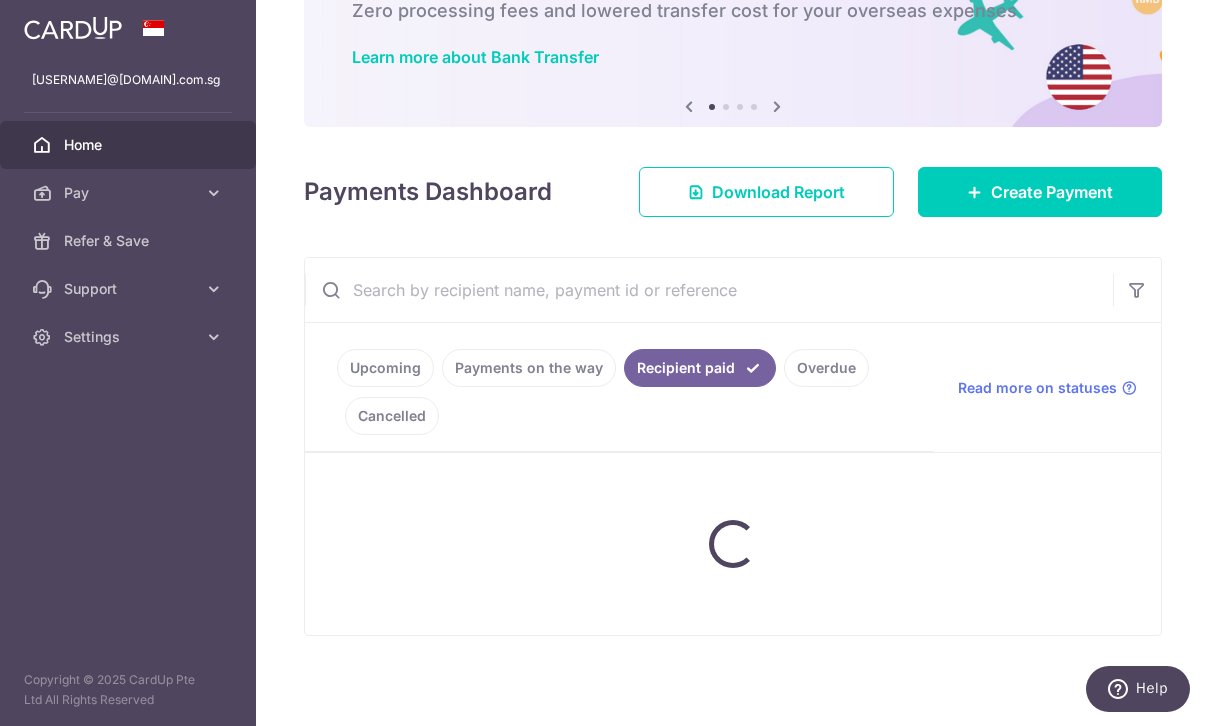scroll, scrollTop: 113, scrollLeft: 0, axis: vertical 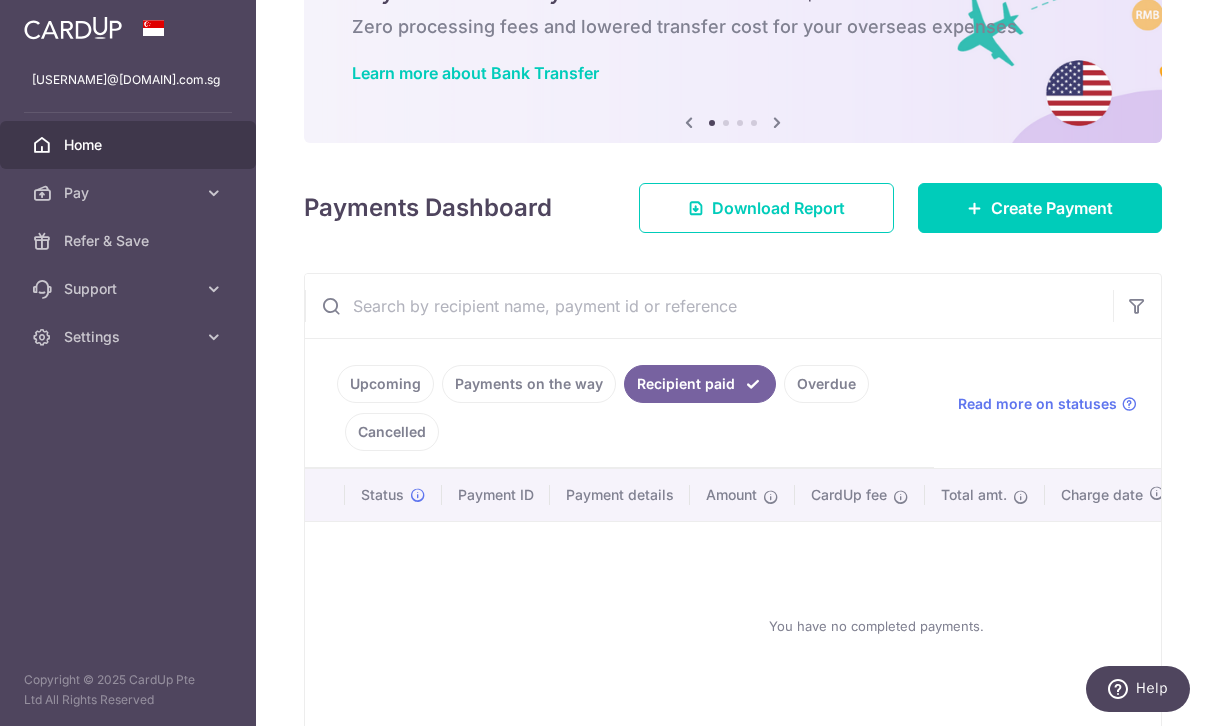 click on "Payments on the way" at bounding box center (529, 384) 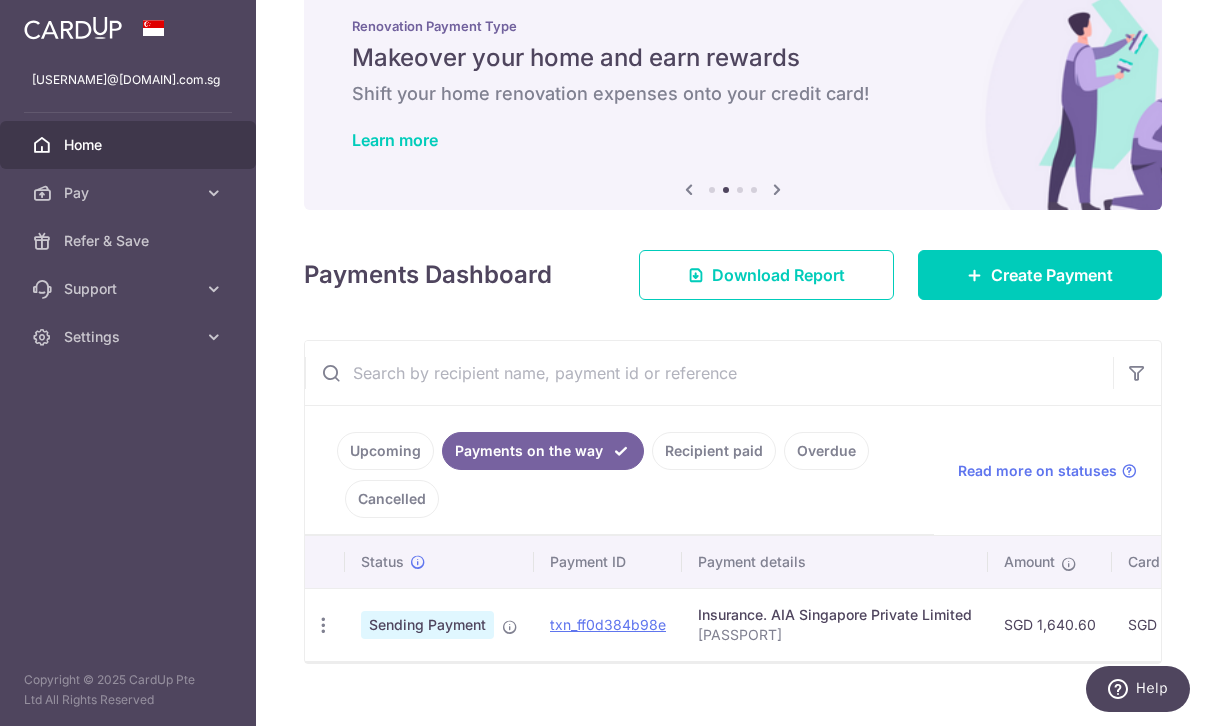 scroll, scrollTop: 44, scrollLeft: 0, axis: vertical 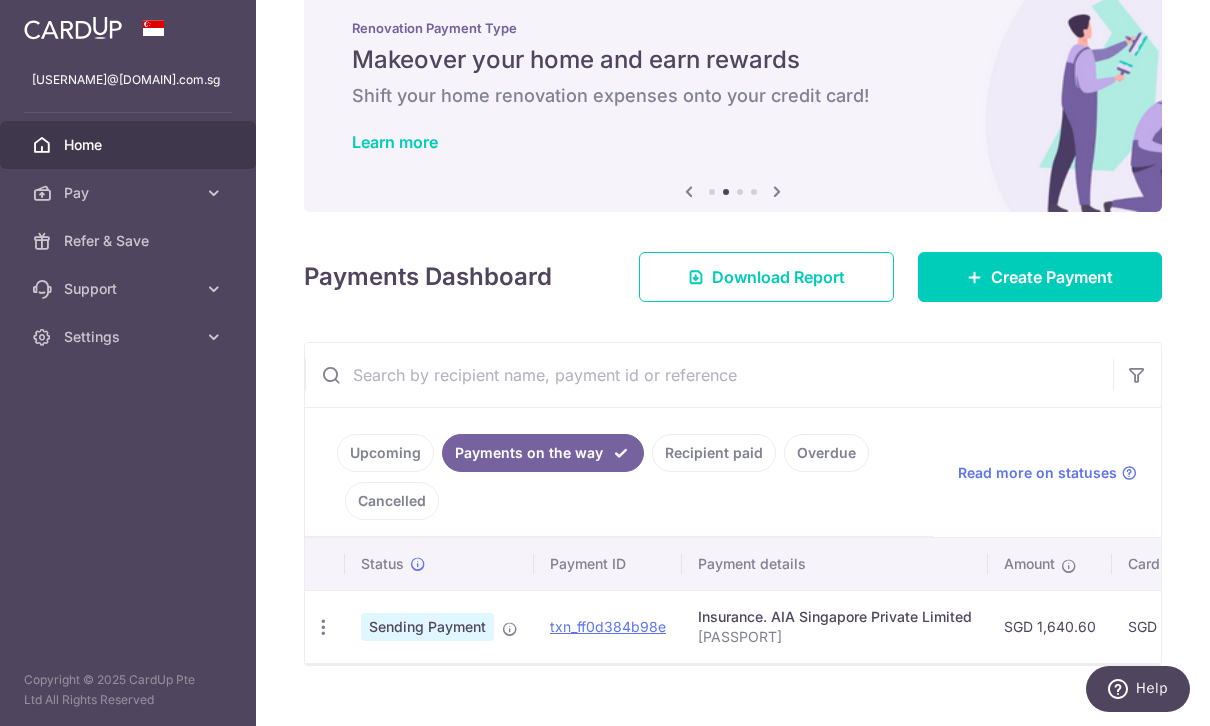 click on "Upcoming" at bounding box center [385, 453] 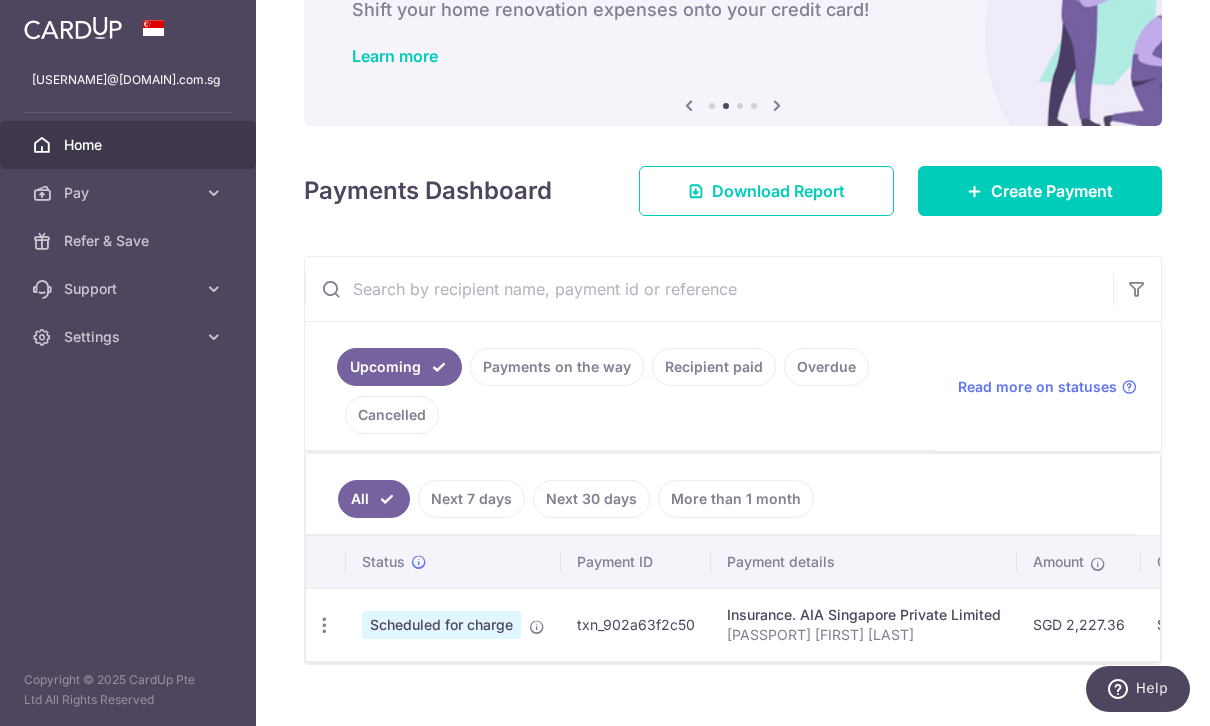 scroll, scrollTop: 129, scrollLeft: 0, axis: vertical 